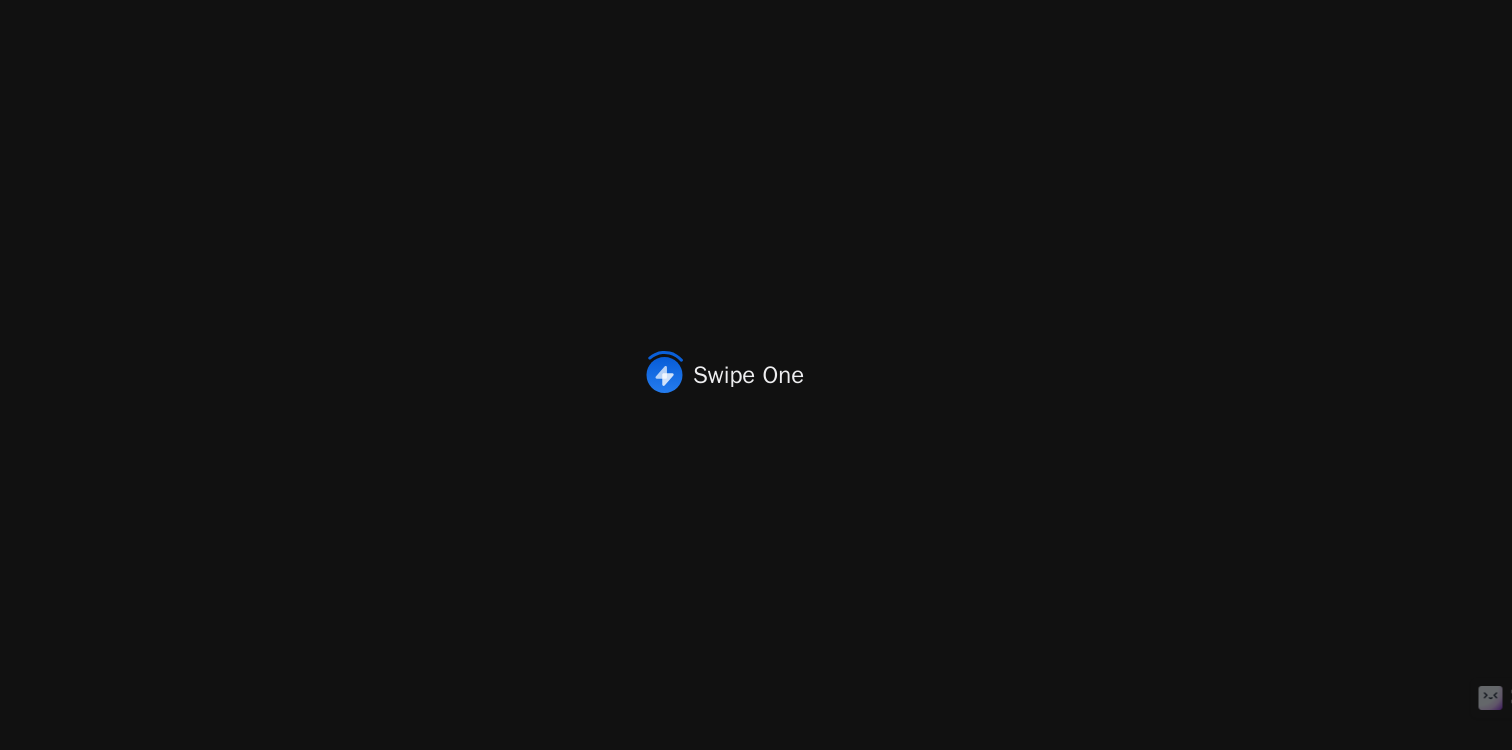 scroll, scrollTop: 0, scrollLeft: 0, axis: both 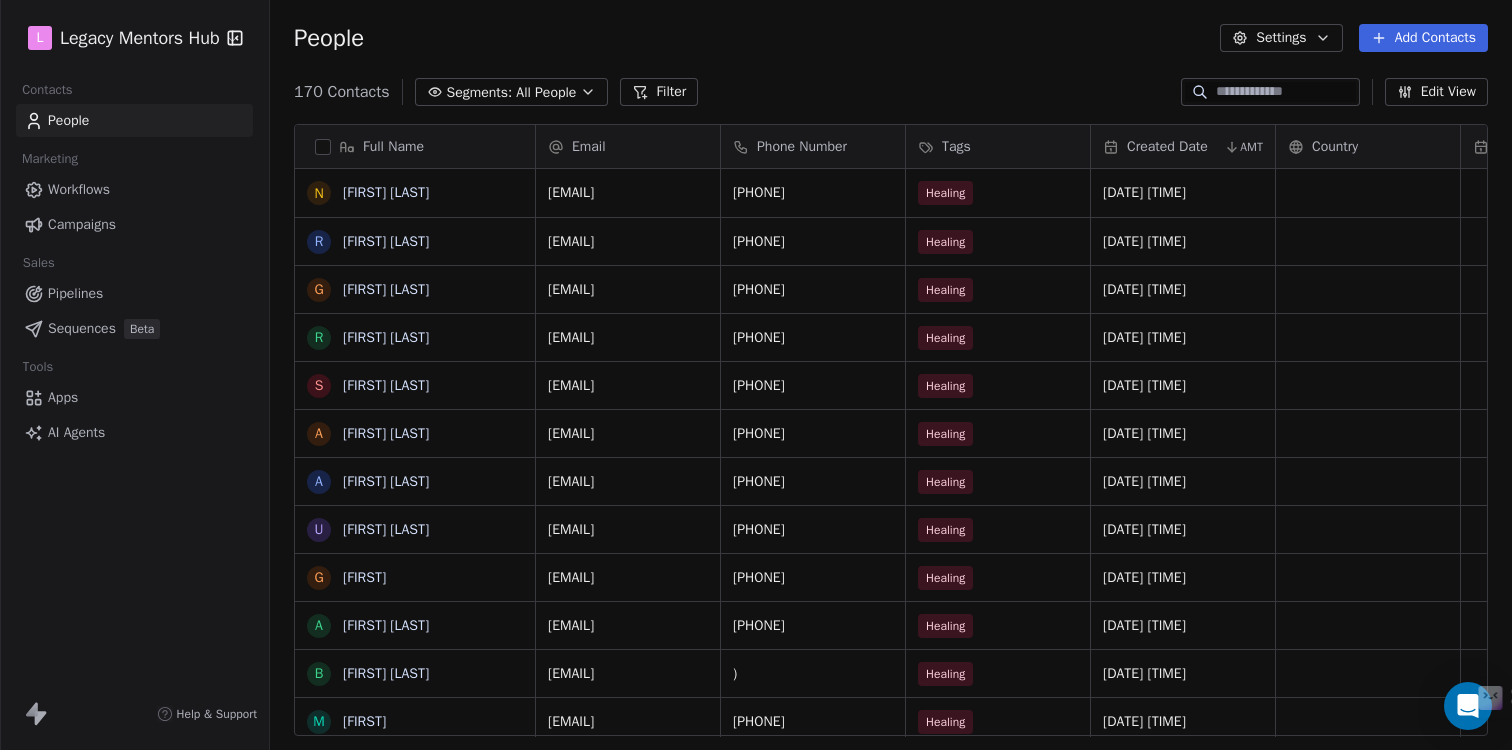 click on "Workflows" at bounding box center [79, 189] 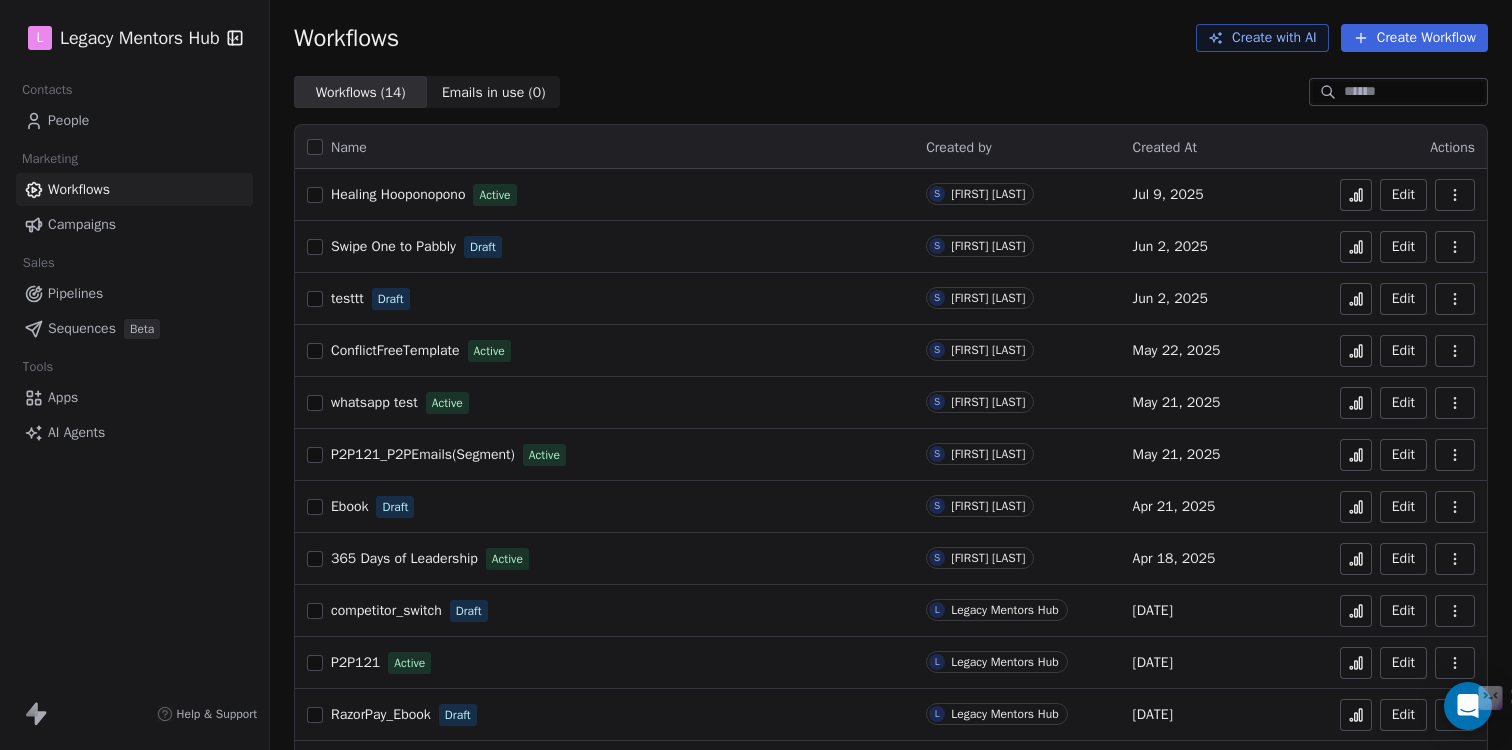 click on "Healing Hooponopono" at bounding box center [398, 194] 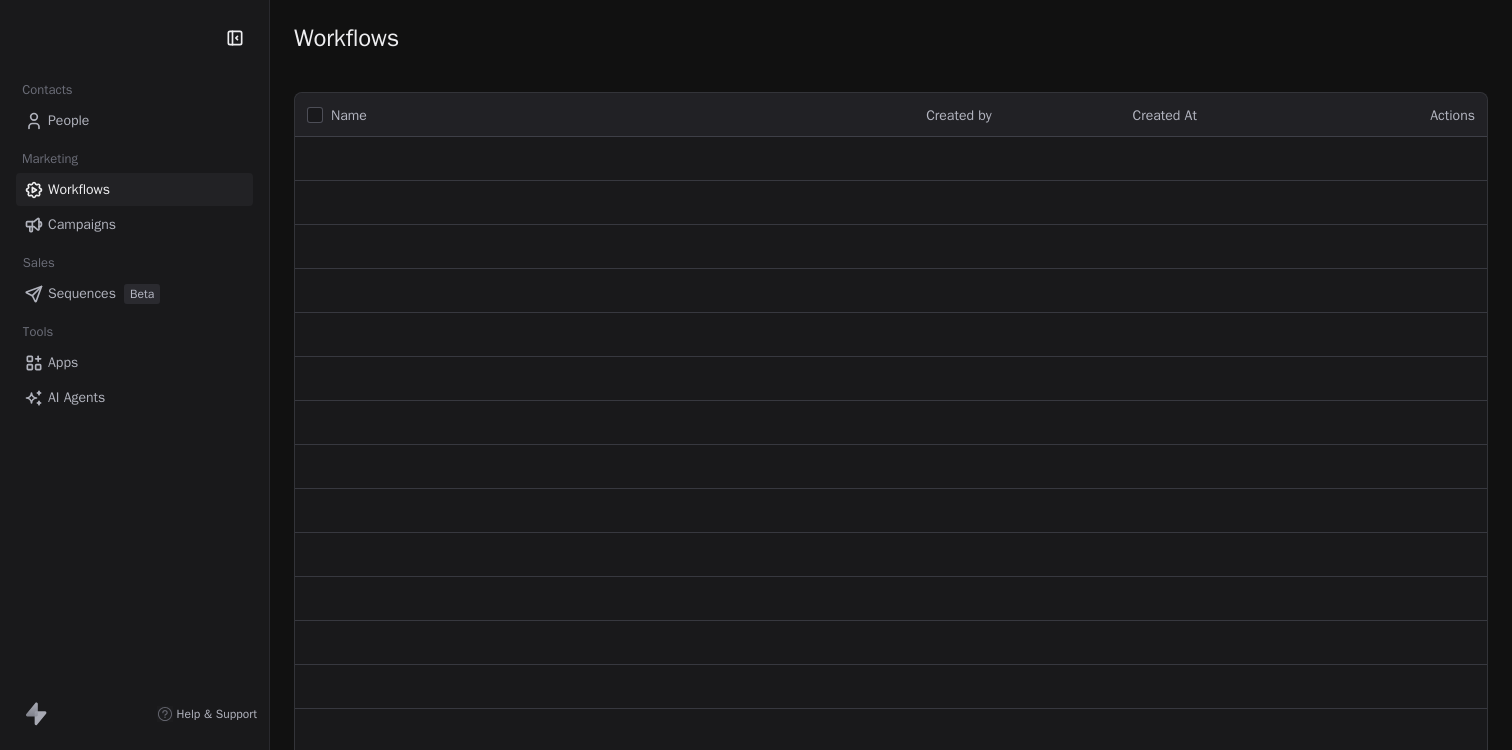 scroll, scrollTop: 0, scrollLeft: 0, axis: both 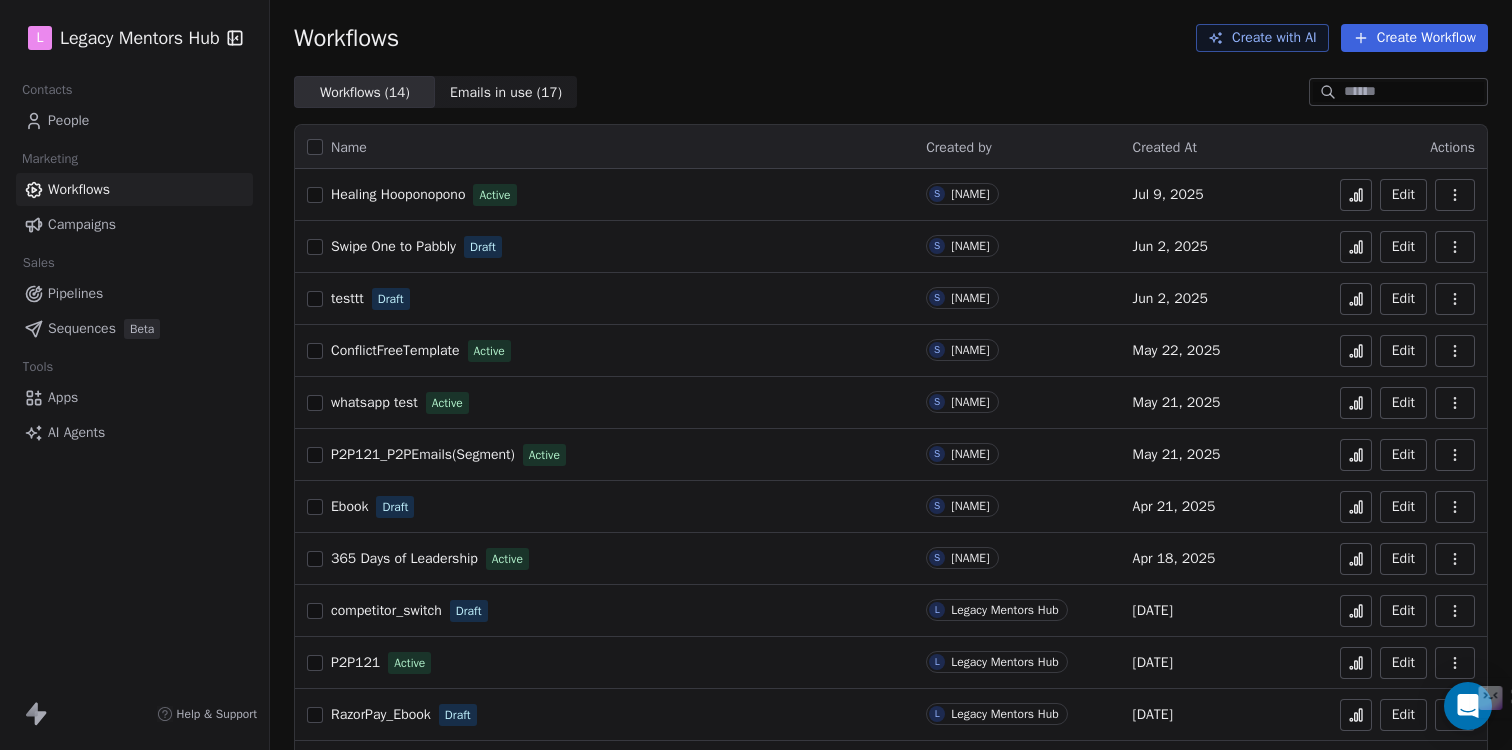 click on "People" at bounding box center [68, 120] 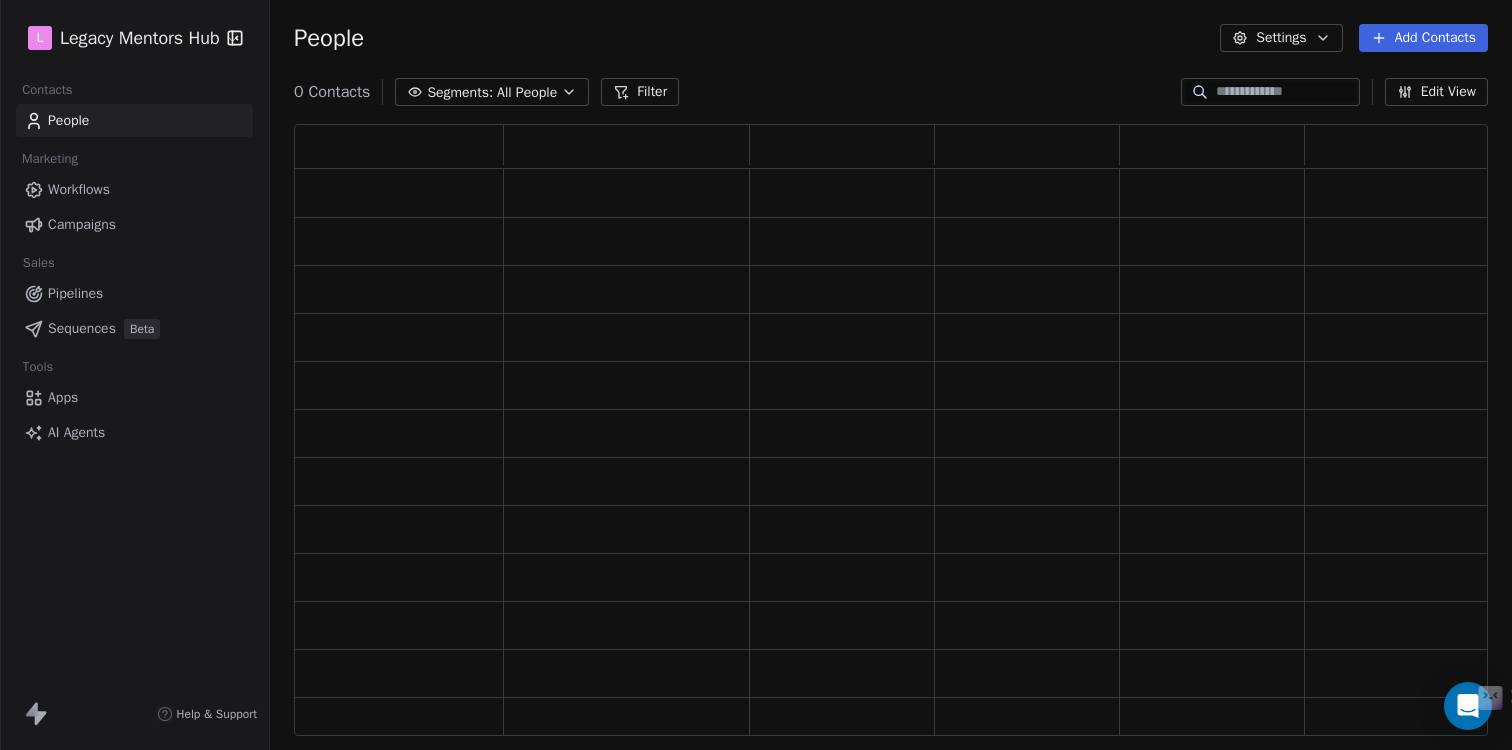 scroll, scrollTop: 16, scrollLeft: 16, axis: both 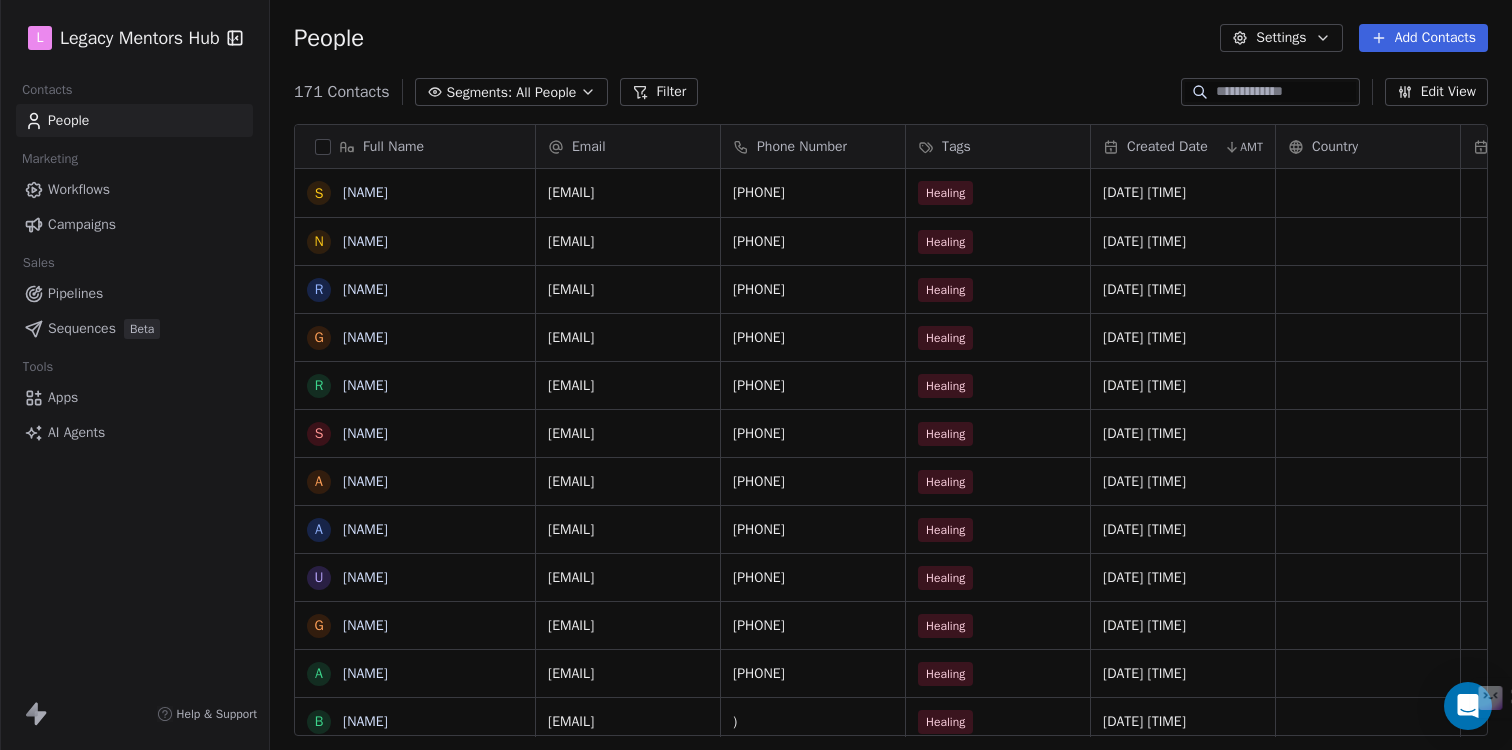 click on "Workflows" at bounding box center [79, 189] 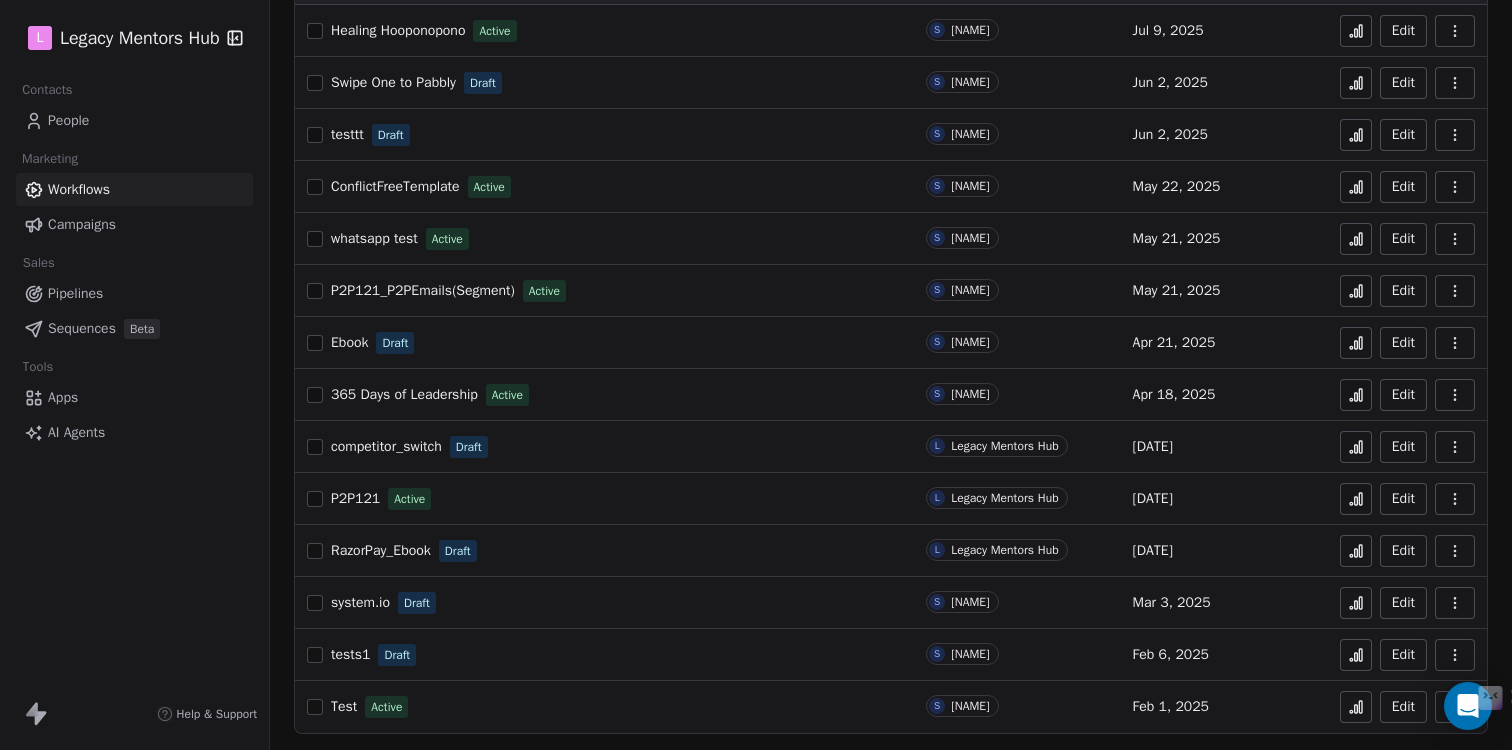 scroll, scrollTop: 0, scrollLeft: 0, axis: both 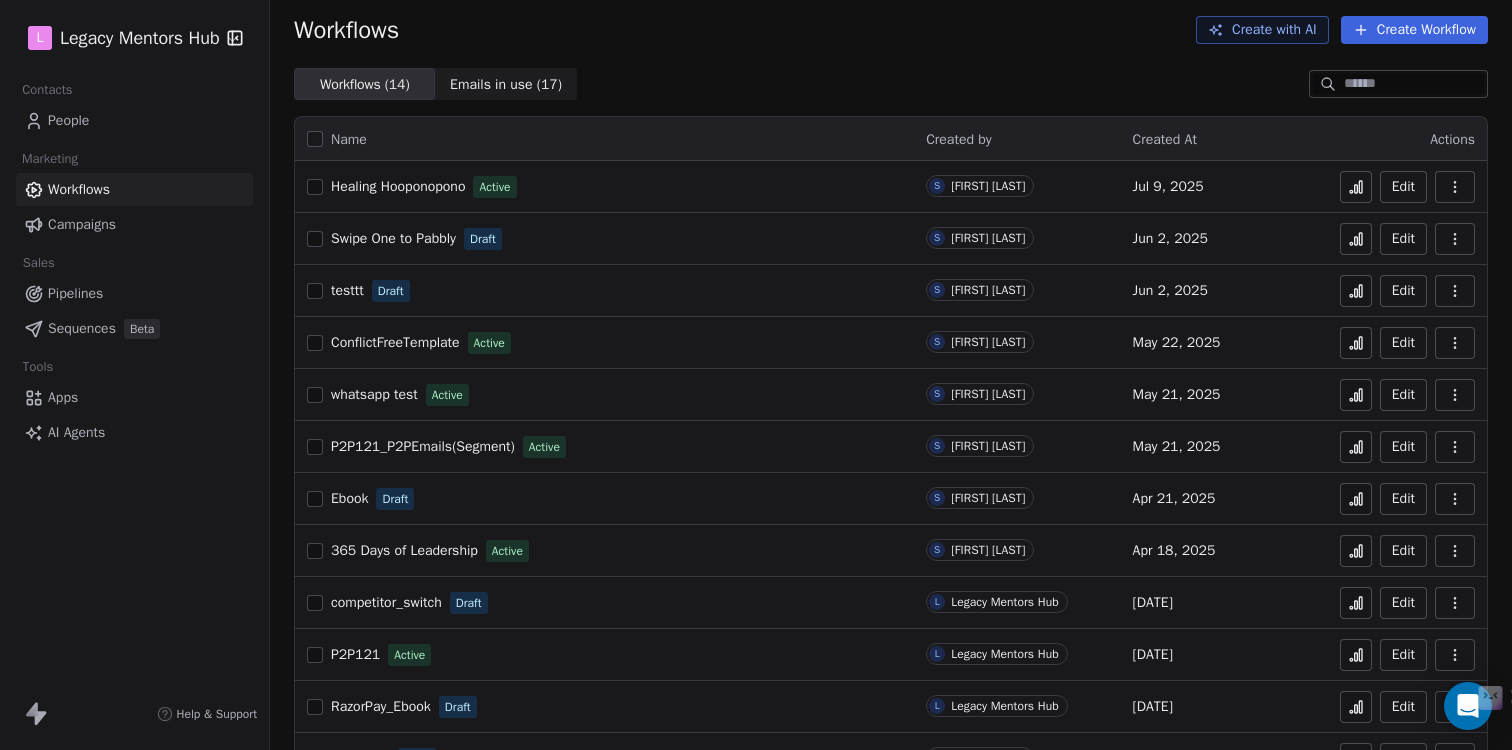 click on "Campaigns" at bounding box center [82, 224] 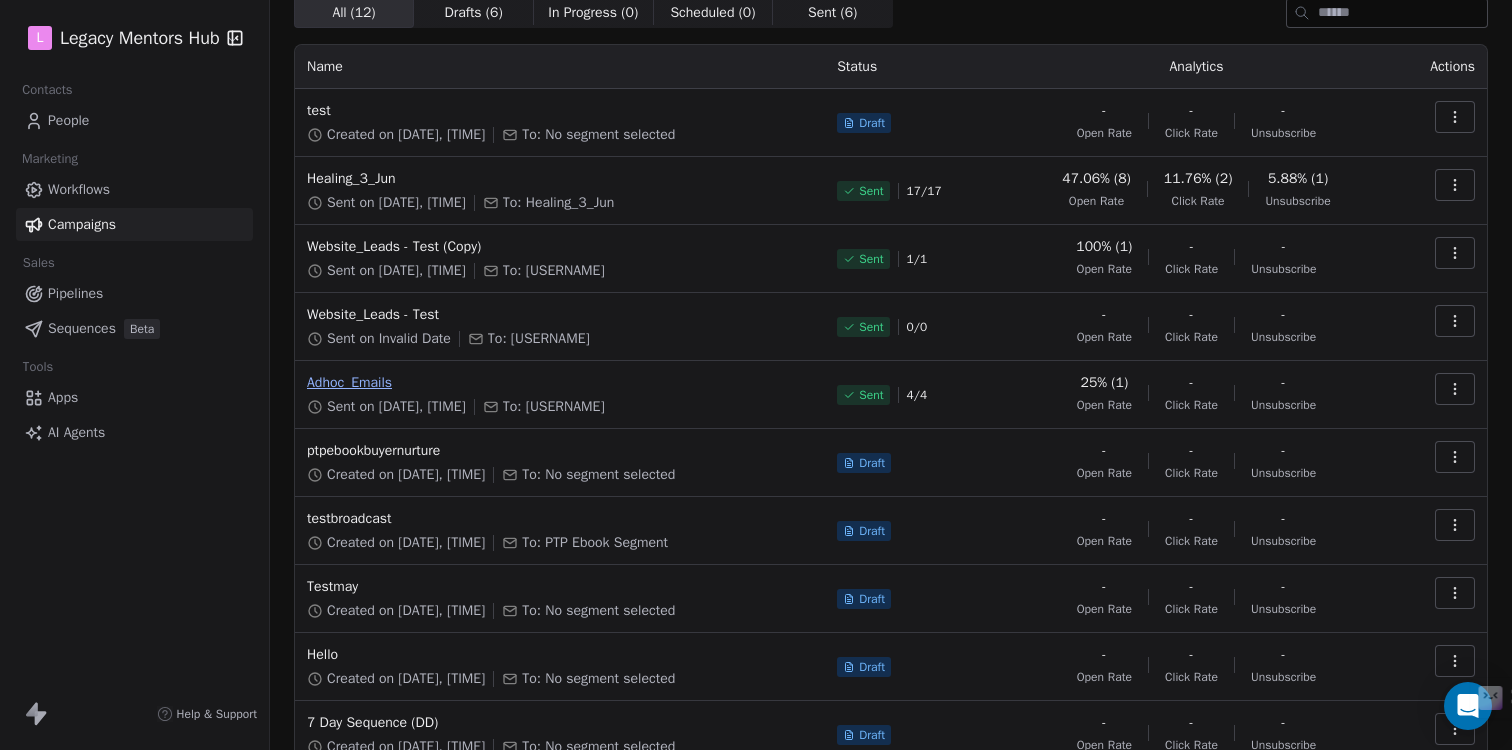 scroll, scrollTop: 0, scrollLeft: 0, axis: both 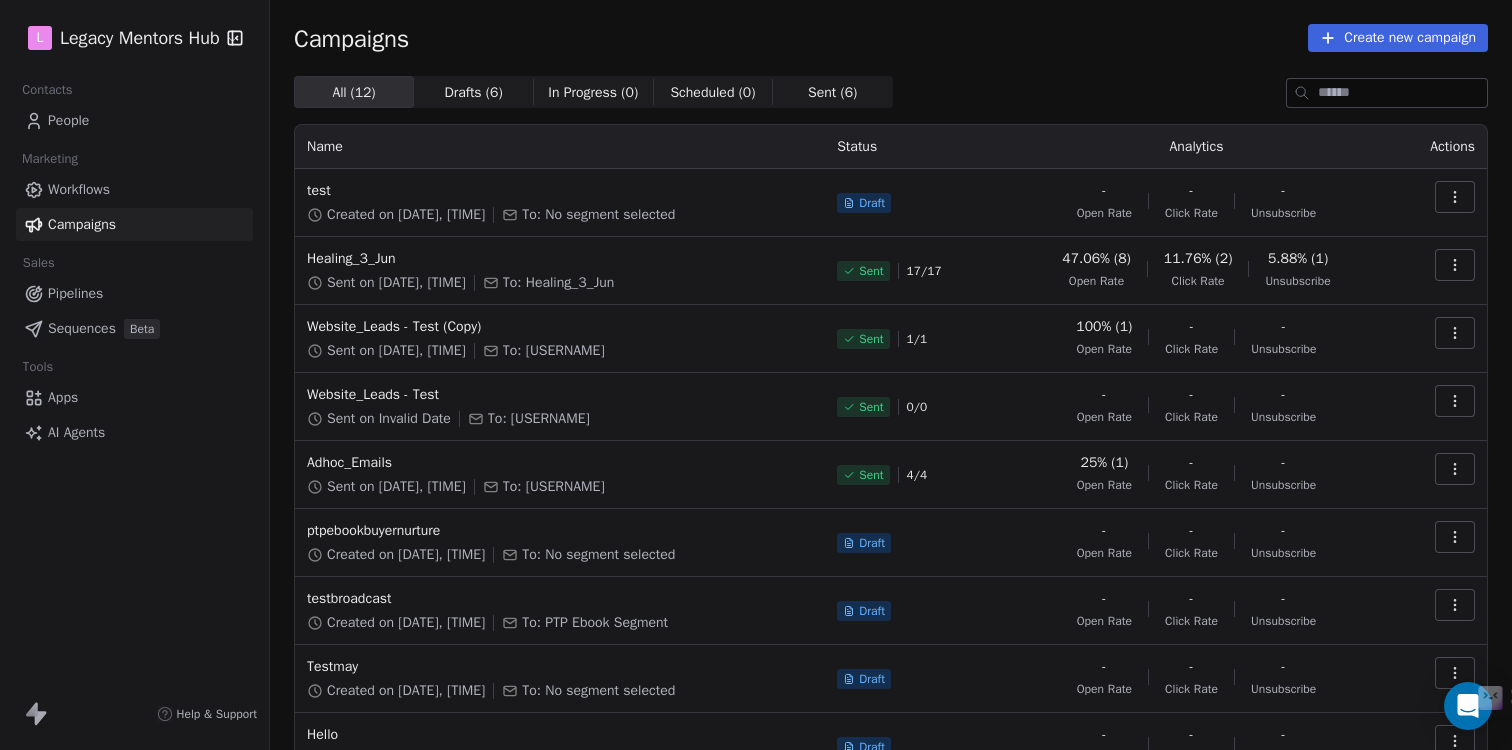 click 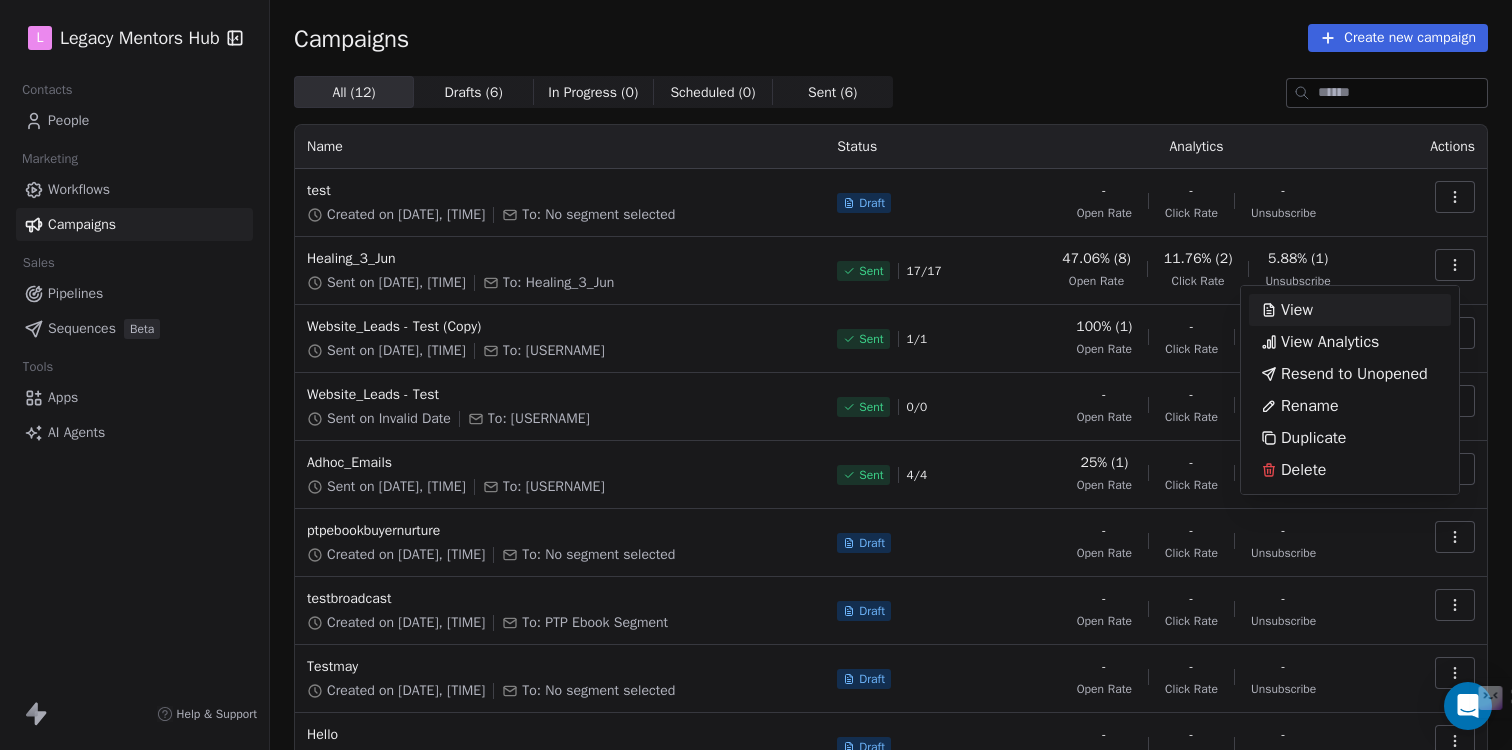 click on "L Legacy Mentors Hub Contacts People Marketing Workflows Campaigns Sales Pipelines Sequences Beta Tools Apps AI Agents Help & Support Campaigns  Create new campaign All ( 12 ) All ( 12 ) Drafts ( 6 ) Drafts ( 6 ) In Progress ( 0 ) In Progress ( 0 ) Scheduled ( 0 ) Scheduled ( 0 ) Sent ( 6 ) Sent ( 6 ) Name Status Analytics Actions test Created on Jul 11, 2025, 12:05 PM To: No segment selected Draft - Open Rate - Click Rate - Unsubscribe Healing_3_Jun Sent on Jun 3, 2025, 6:27 PM To: Healing_3_Jun  Sent 17 / 17 47.06% (8) Open Rate 11.76% (2) Click Rate 5.88% (1) Unsubscribe Website_Leads - Test (Copy) Sent on Jun 3, 2025, 12:13 PM To: sankaranj  Sent 1 / 1 100% (1) Open Rate - Click Rate - Unsubscribe Website_Leads - Test Sent on Invalid Date To: New Leads Test  Sent 0 / 0 - Open Rate - Click Rate - Unsubscribe Adhoc_Emails Sent on May 21, 2025, 1:51 PM To: Campaign_365Leadership  Sent 4 / 4 25% (1) Open Rate - Click Rate - Unsubscribe ptpebookbuyernurture Created on May 18, 2025, 12:04 PM Draft - Open Rate" at bounding box center [756, 375] 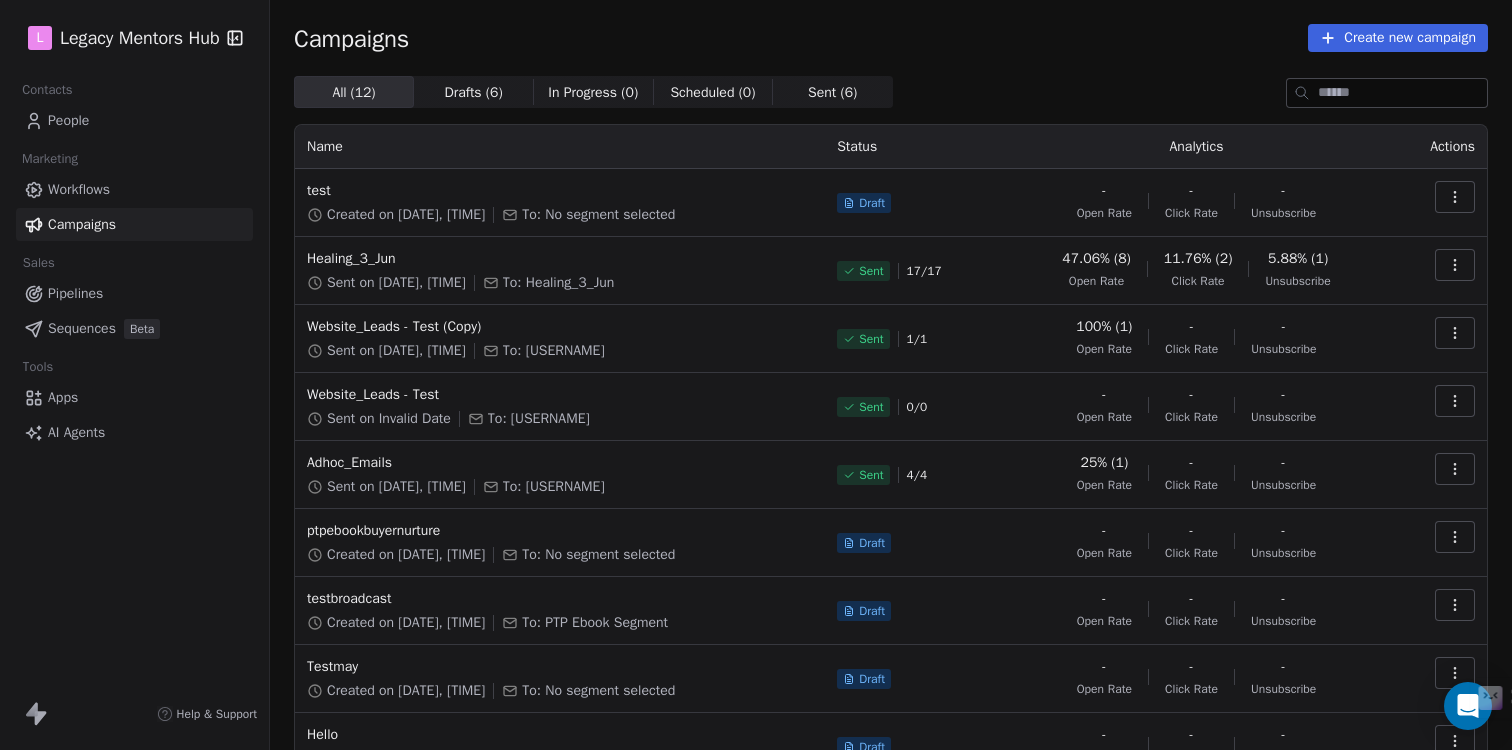 click on "Apps" at bounding box center (63, 397) 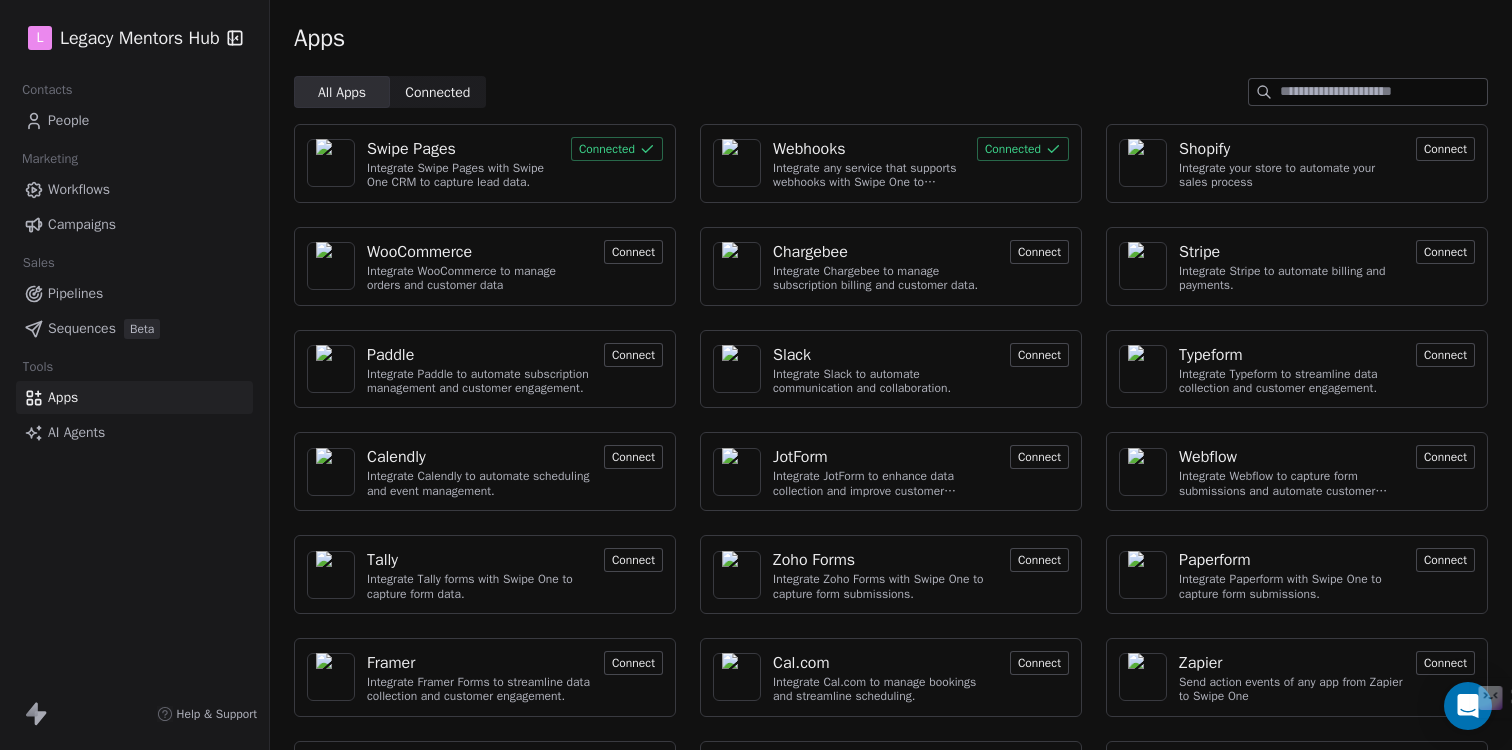 click on "People" at bounding box center (68, 120) 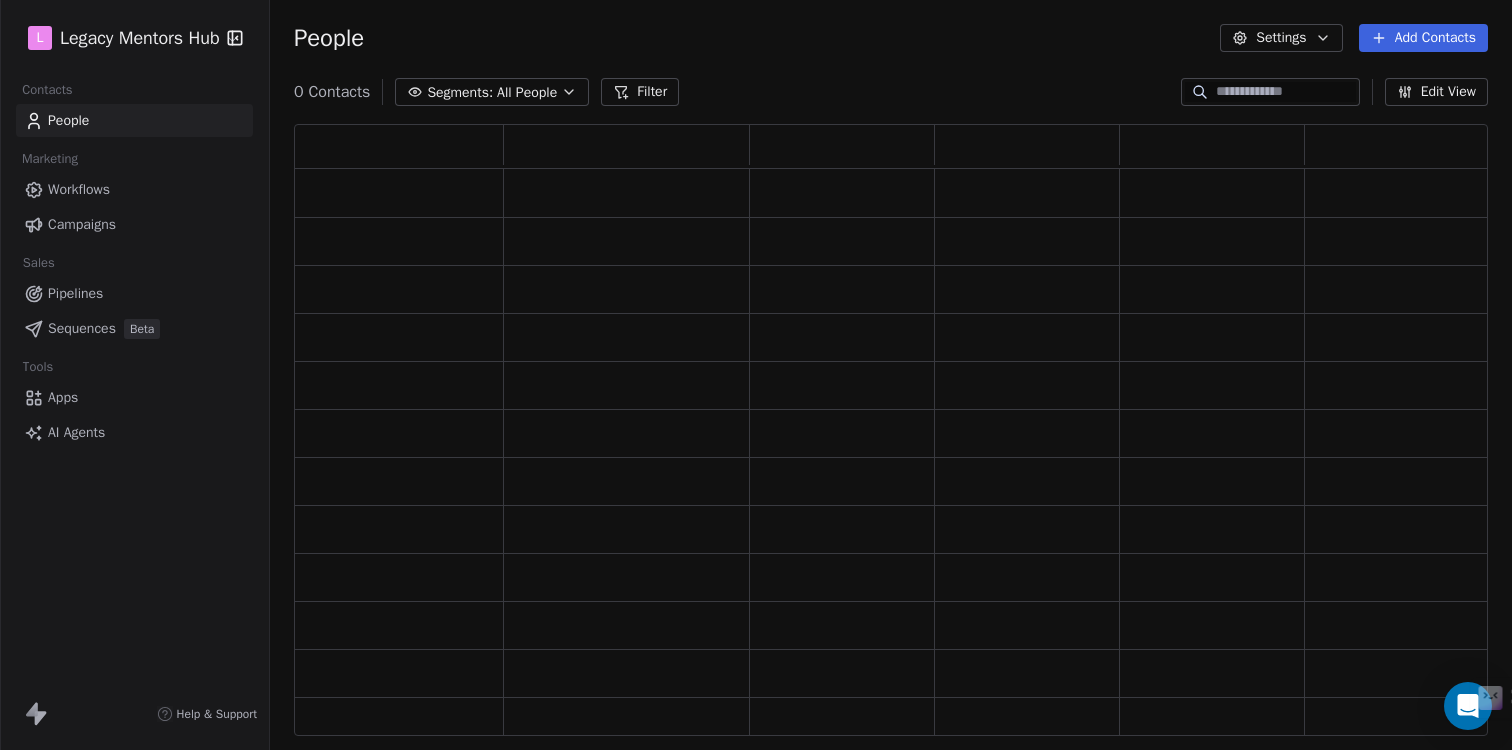 scroll, scrollTop: 16, scrollLeft: 16, axis: both 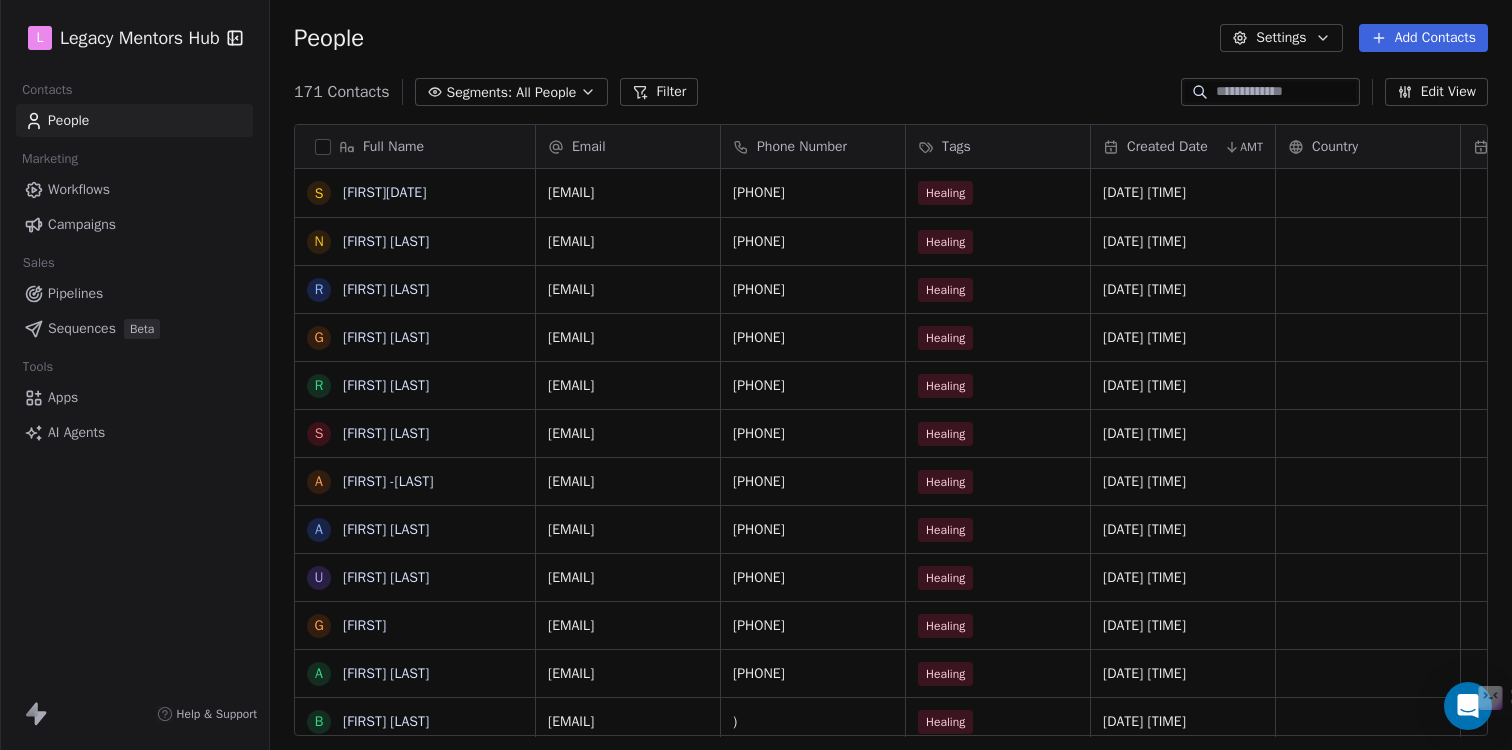 click on "Workflows" at bounding box center [79, 189] 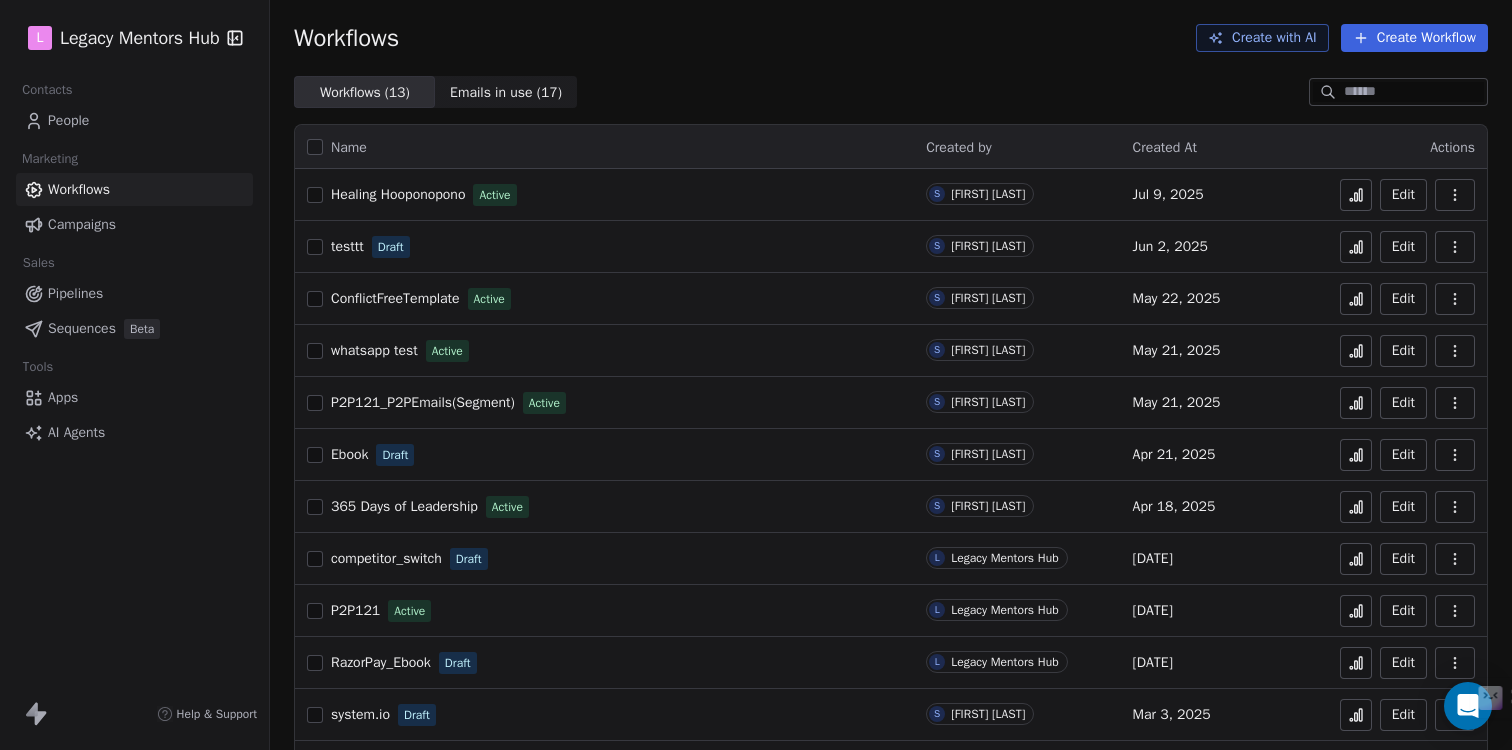 click on "Healing Hooponopono" at bounding box center [398, 194] 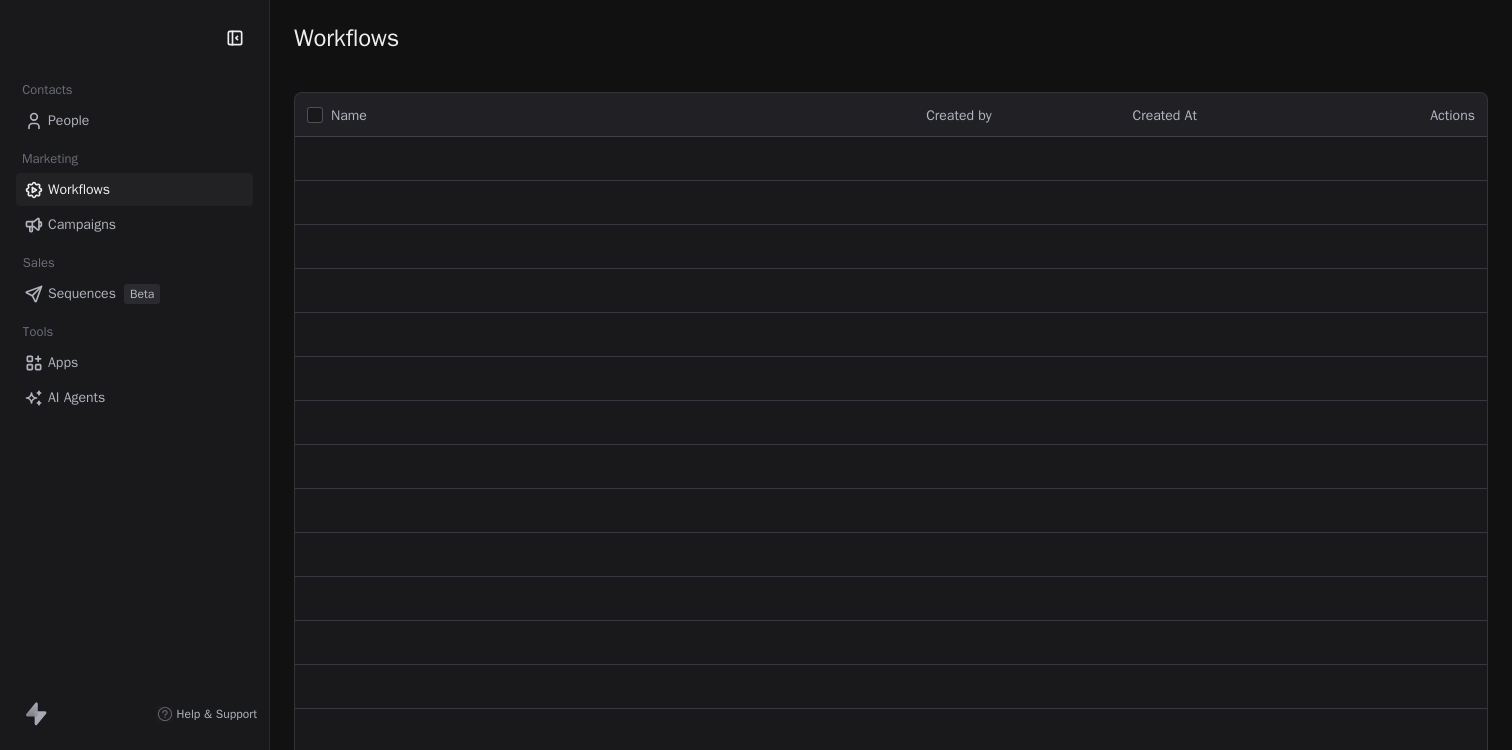 scroll, scrollTop: 0, scrollLeft: 0, axis: both 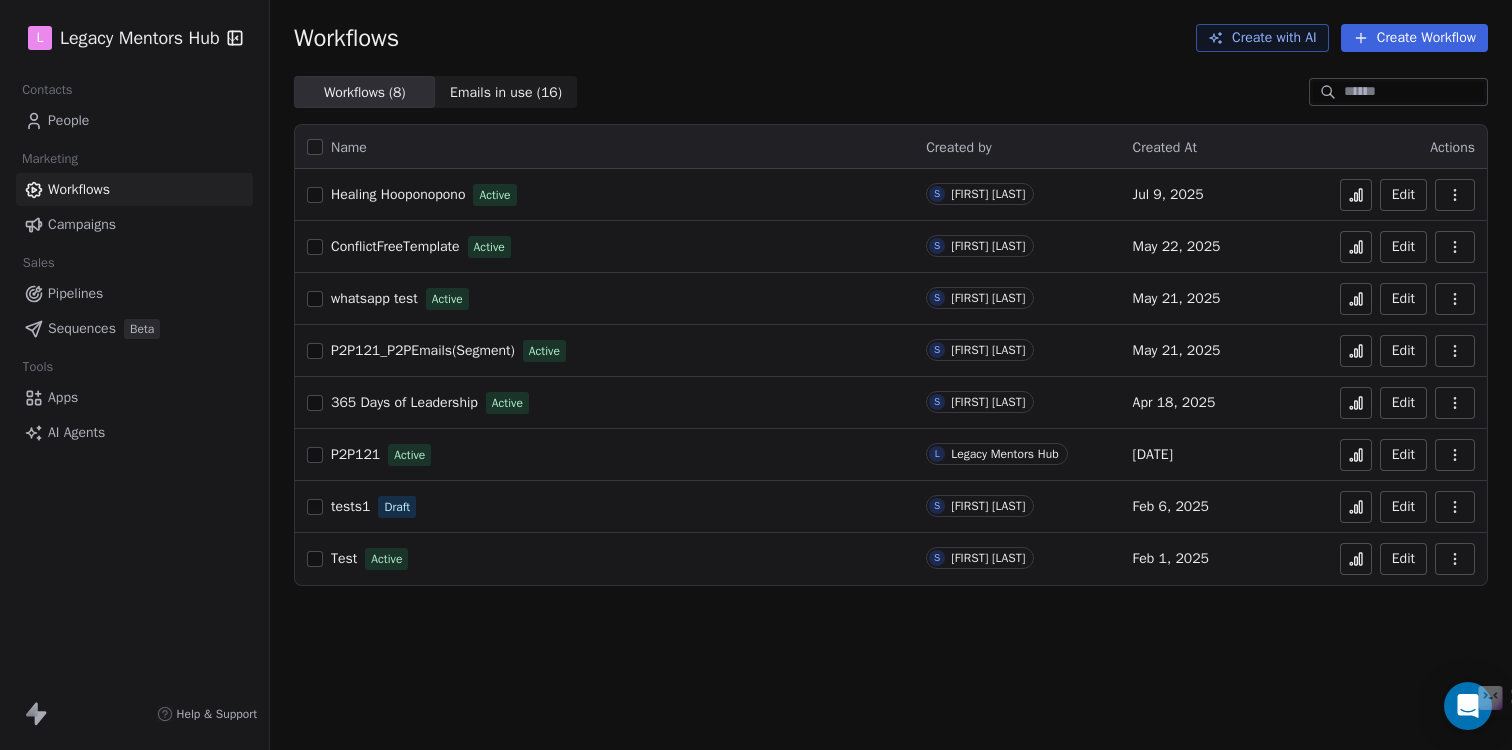 click on "Healing Hooponopono" at bounding box center [398, 195] 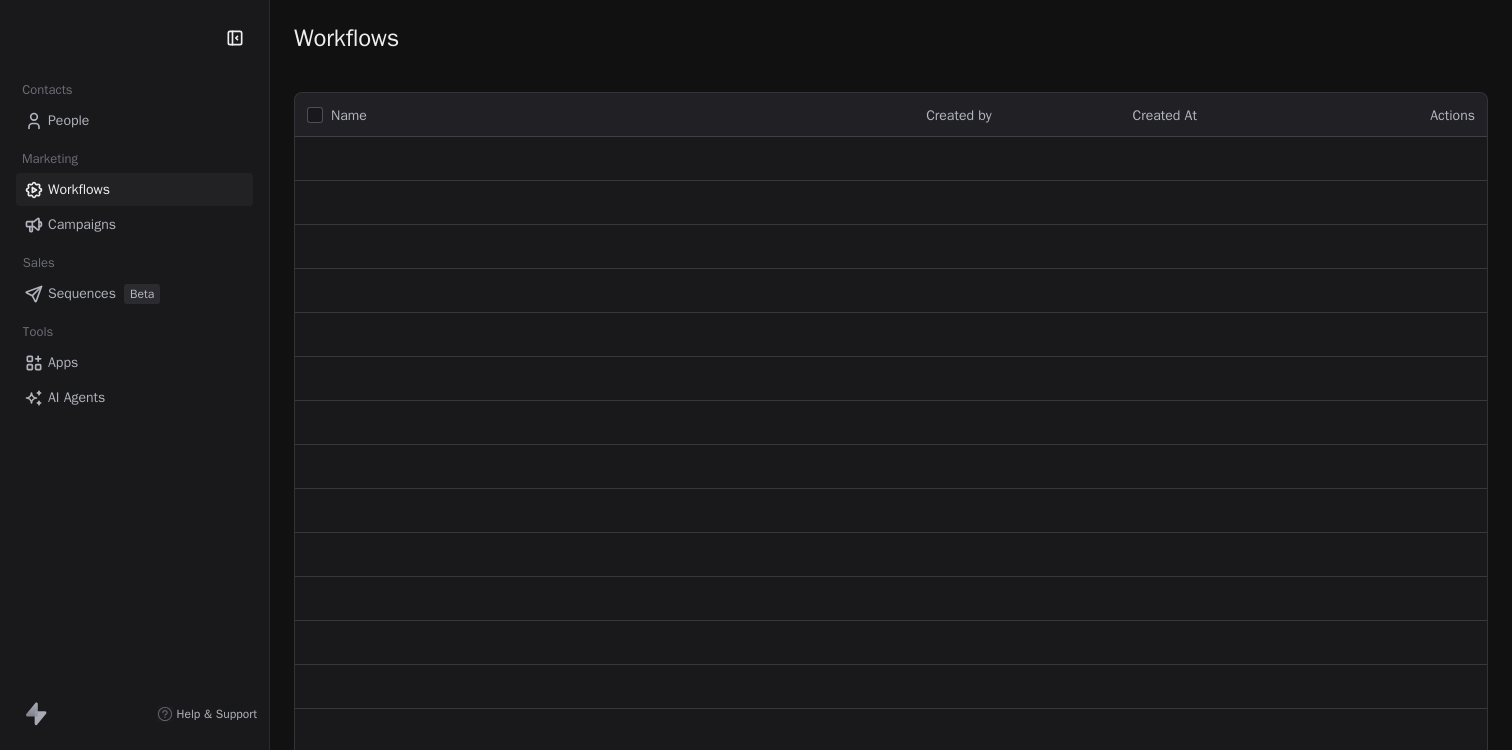 scroll, scrollTop: 0, scrollLeft: 0, axis: both 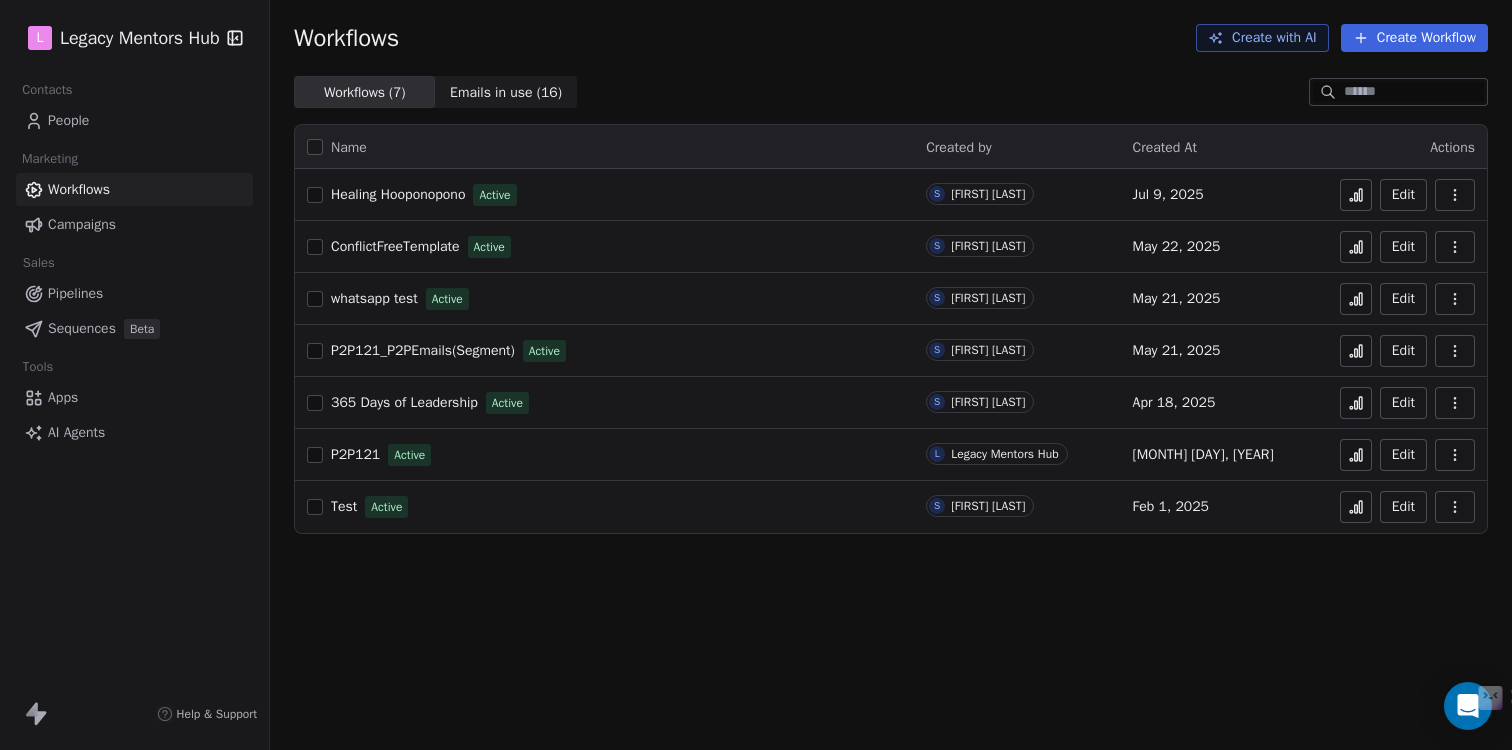 click on "whatsapp test" at bounding box center (374, 298) 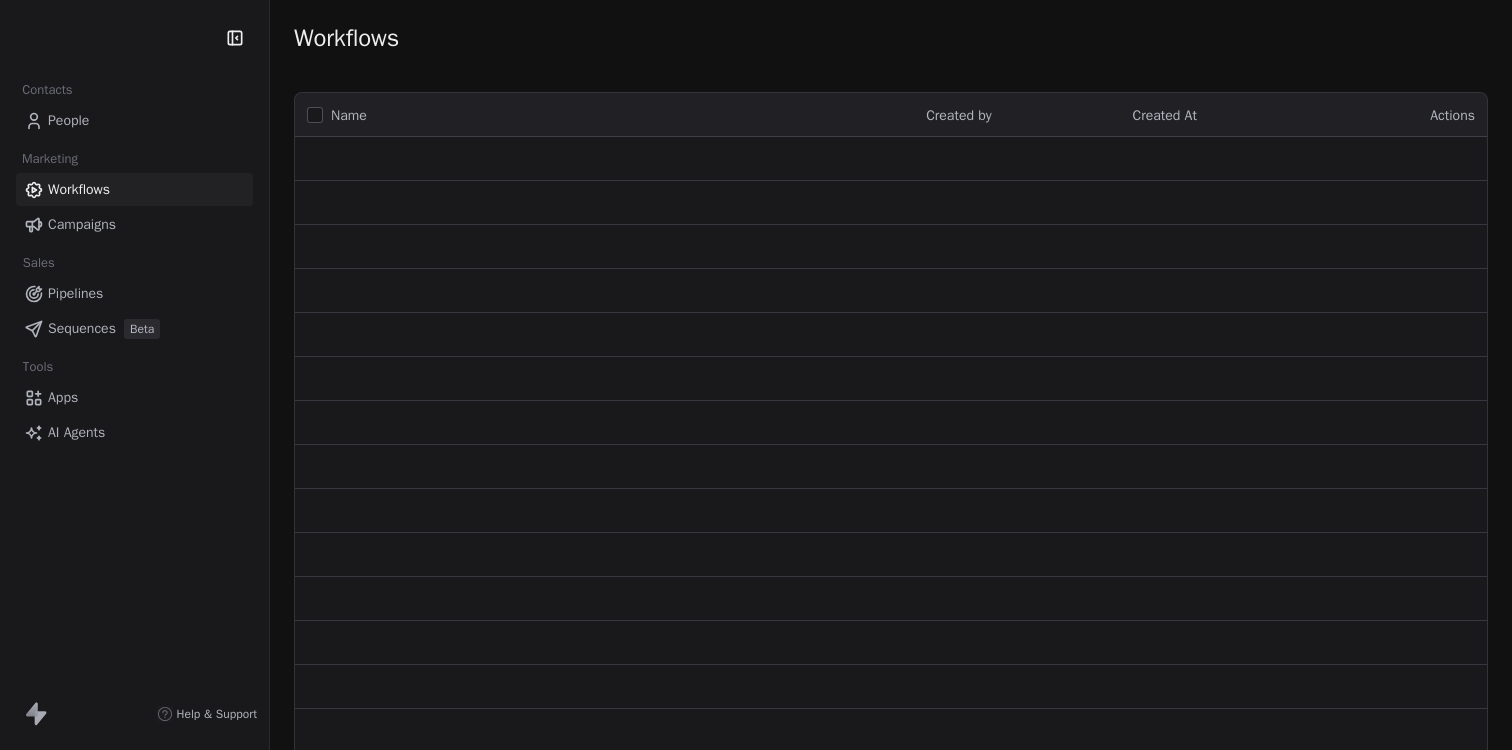 scroll, scrollTop: 0, scrollLeft: 0, axis: both 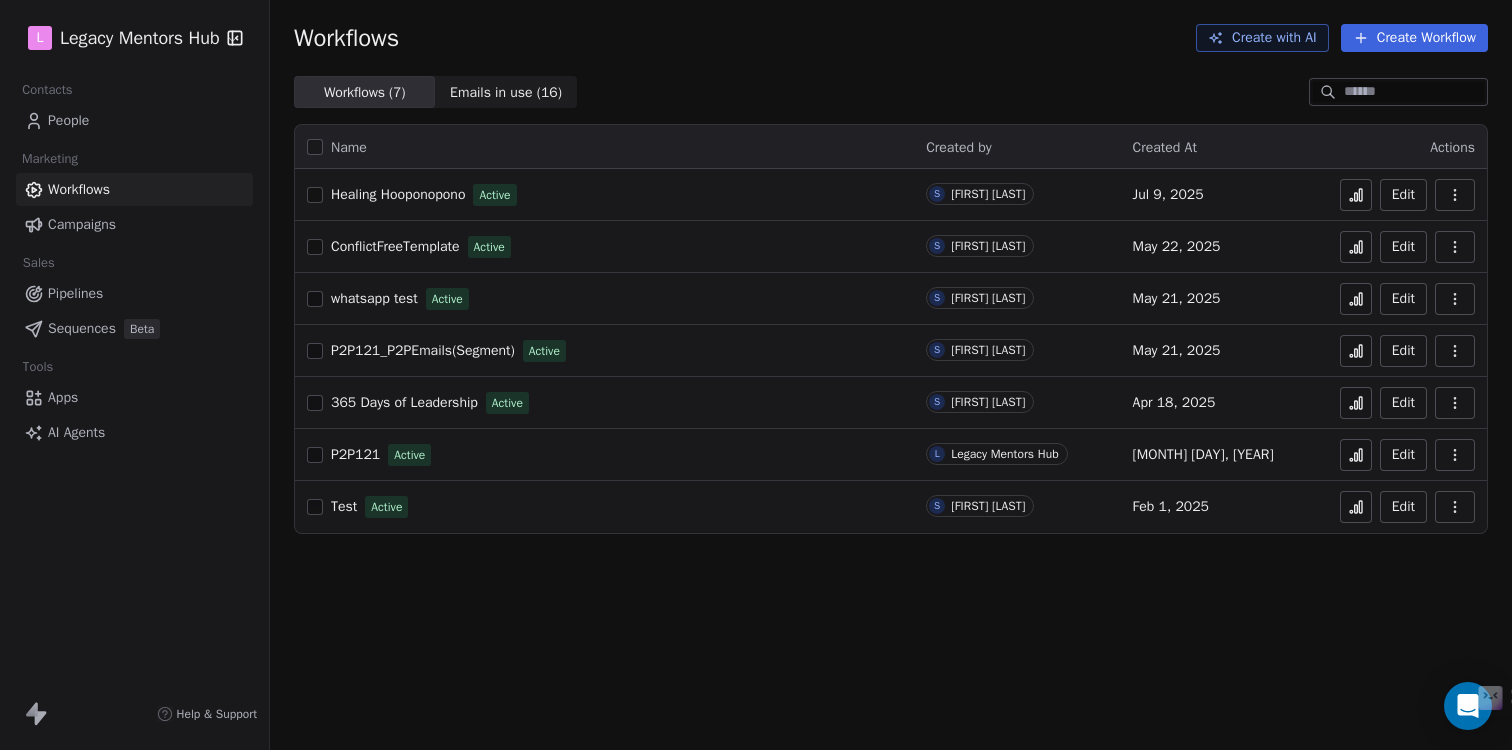 click on "Workflows  Create with AI  Create Workflow" at bounding box center [891, 38] 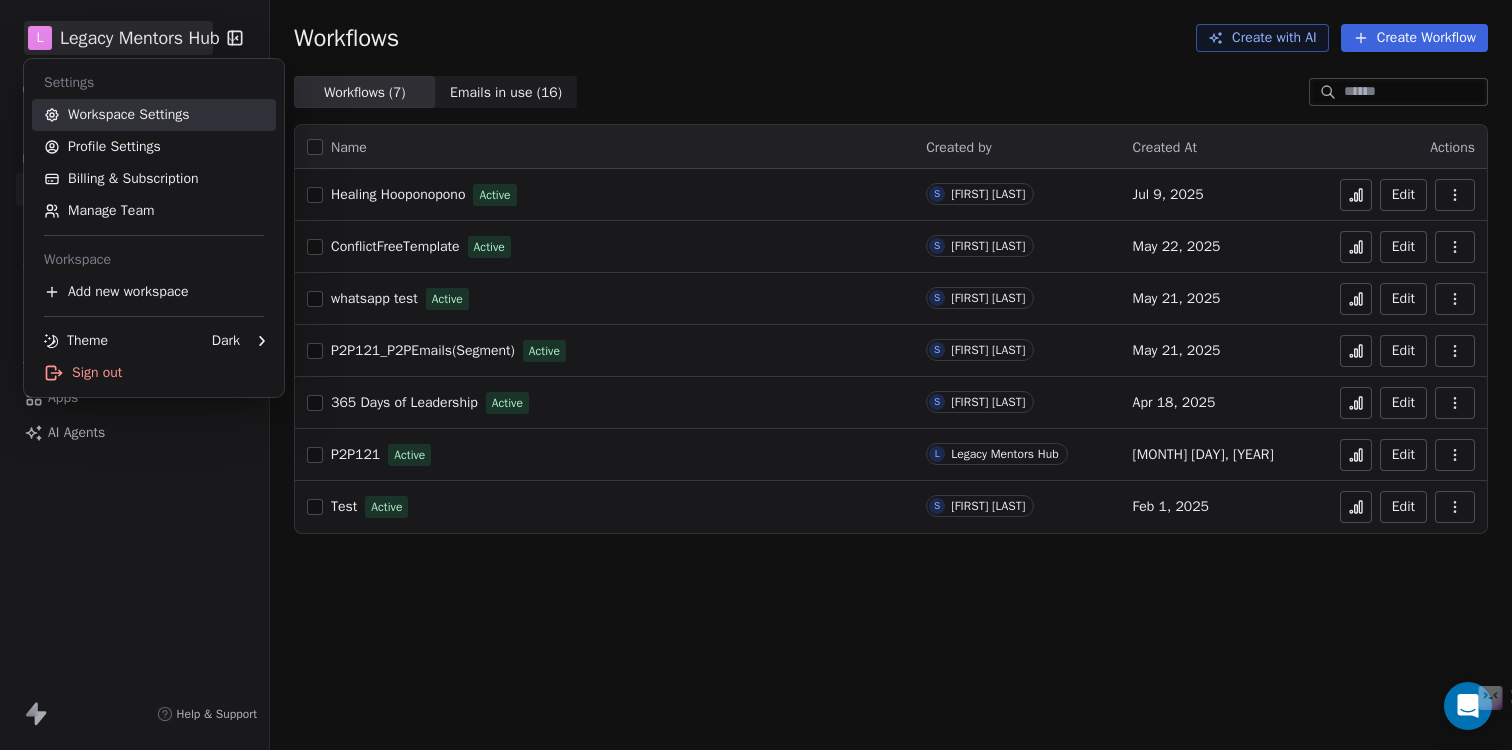 click on "Workspace Settings" at bounding box center [154, 115] 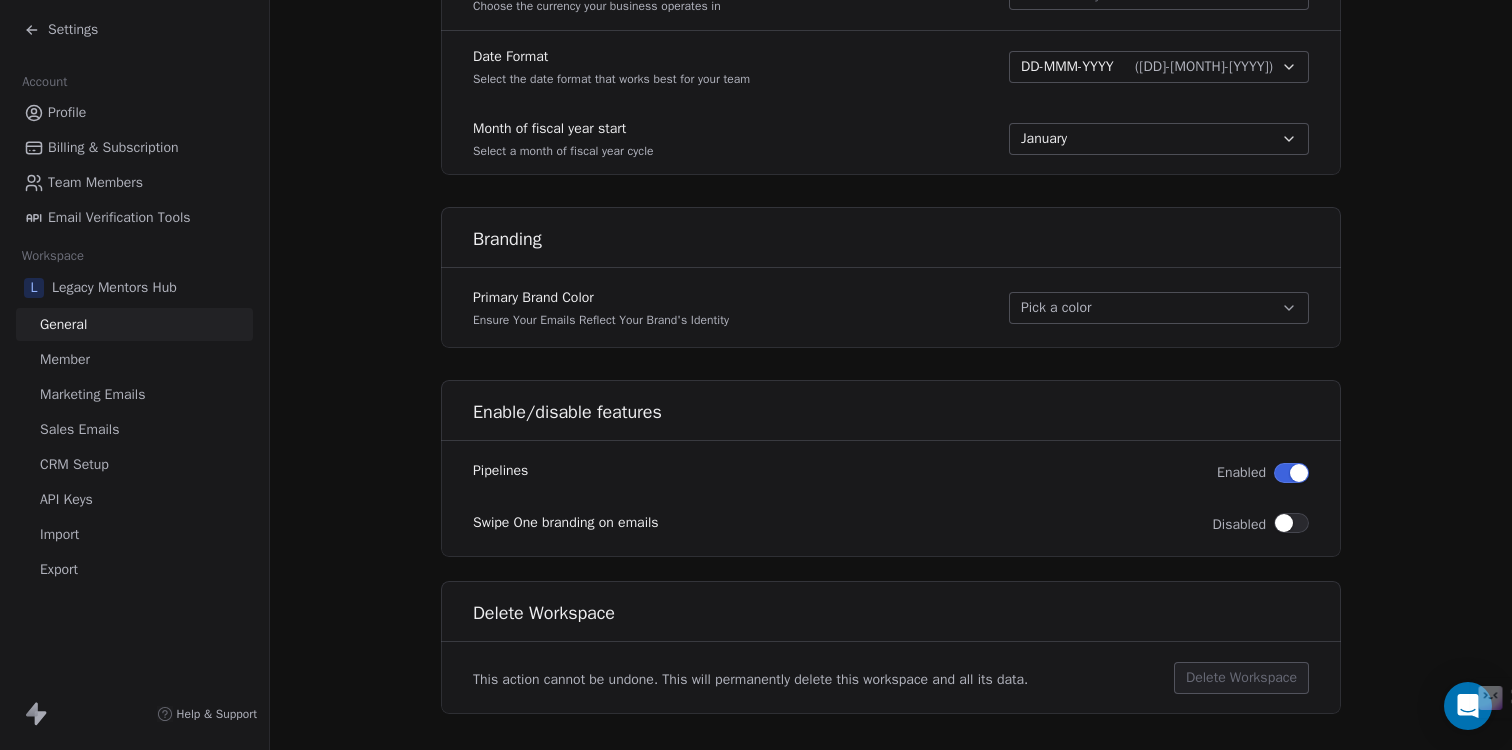 scroll, scrollTop: 1122, scrollLeft: 0, axis: vertical 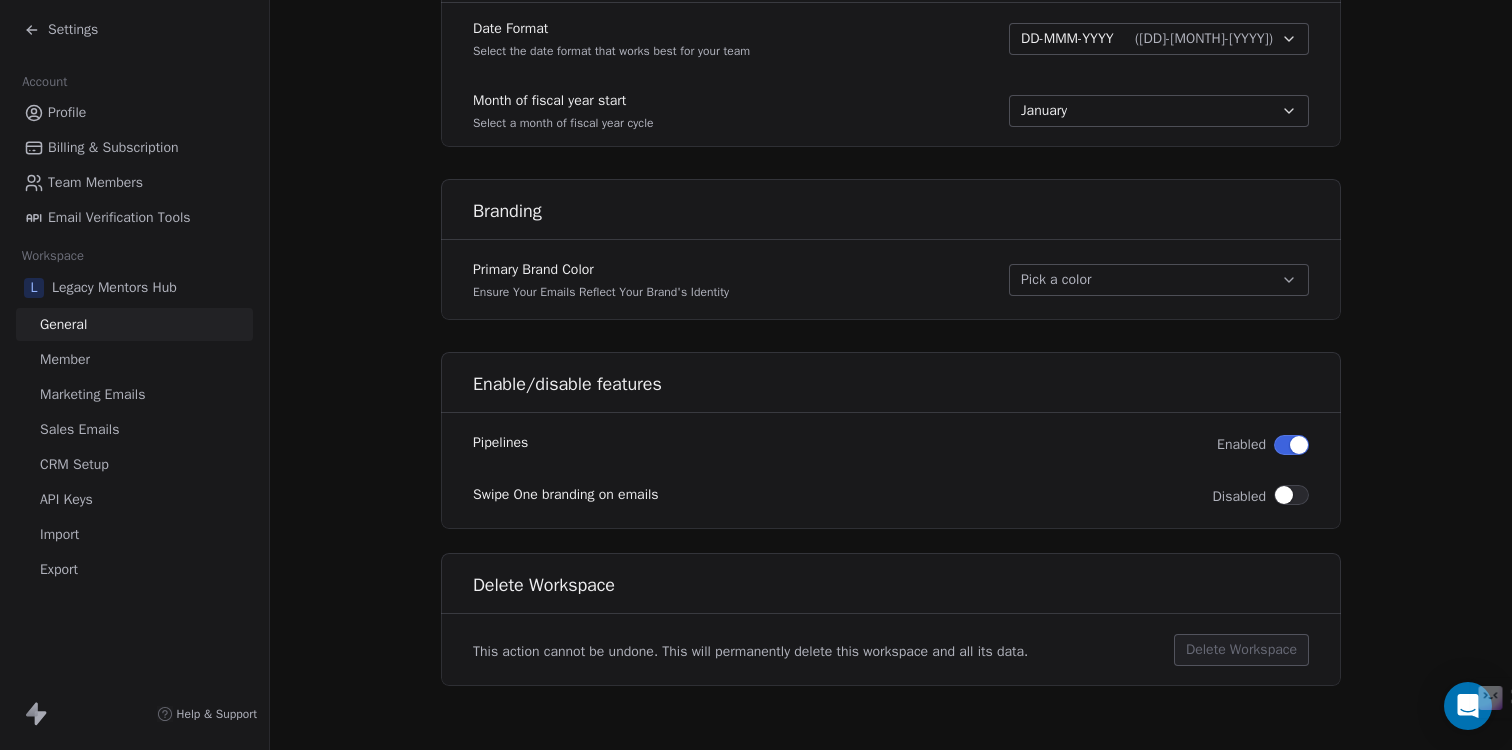 click 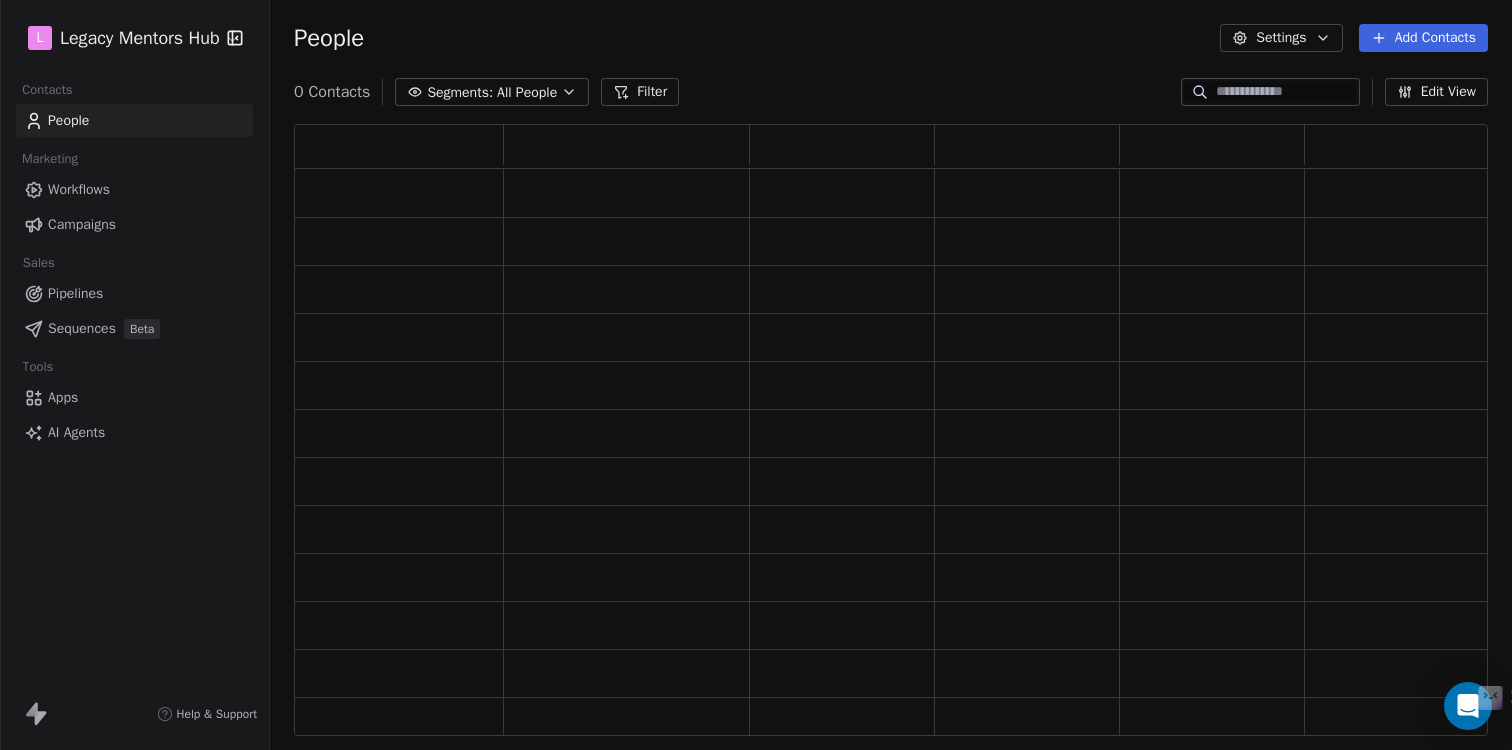 scroll, scrollTop: 16, scrollLeft: 16, axis: both 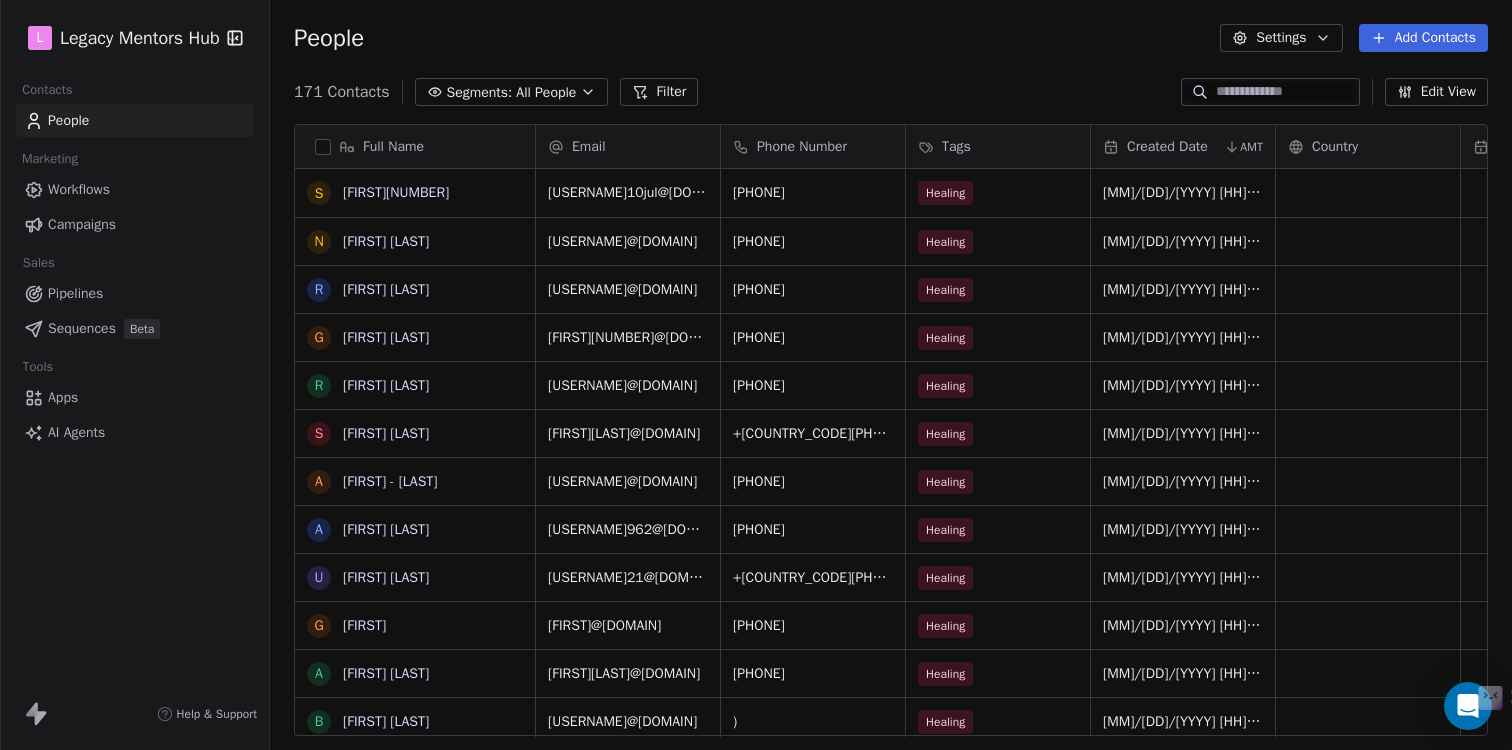 click on "Workflows" at bounding box center [79, 189] 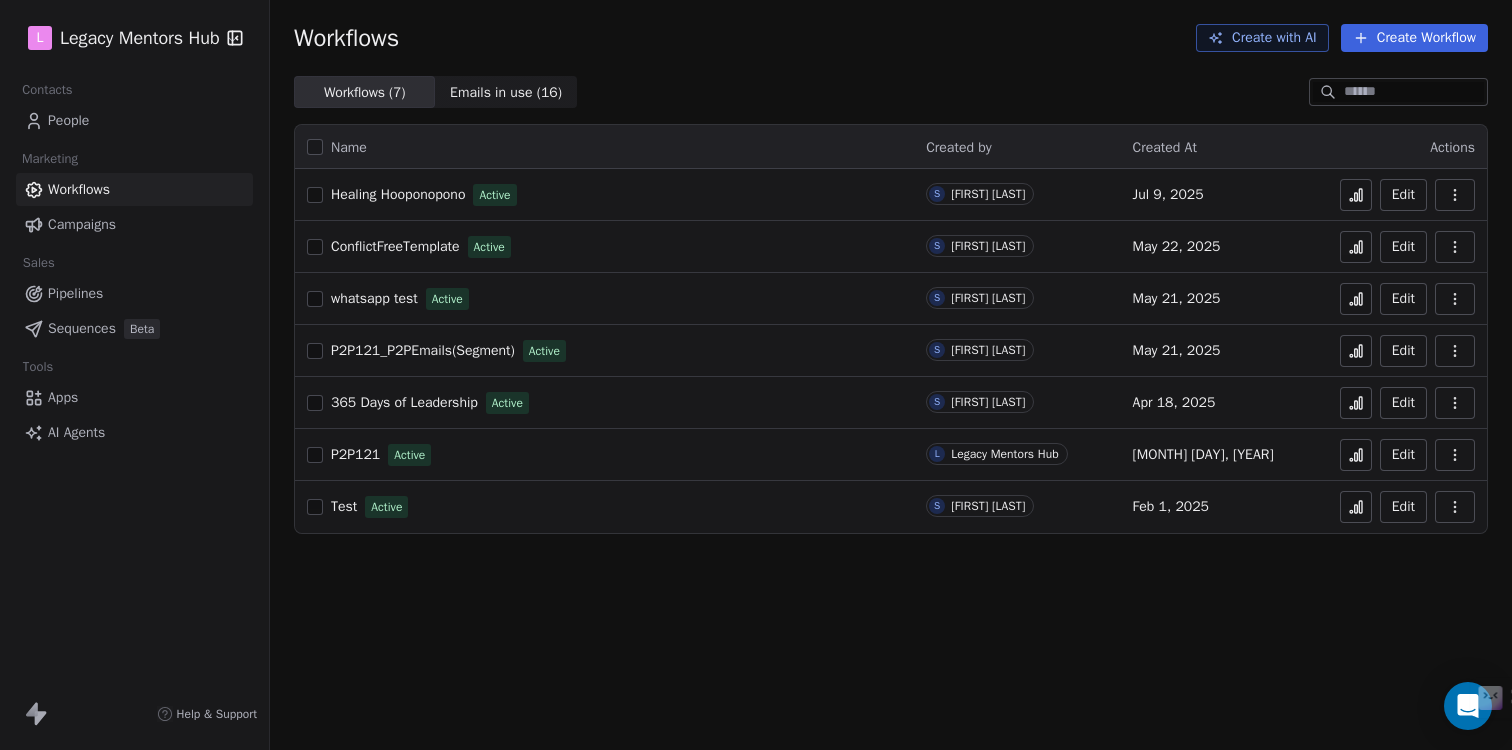 click on "Test" at bounding box center [344, 506] 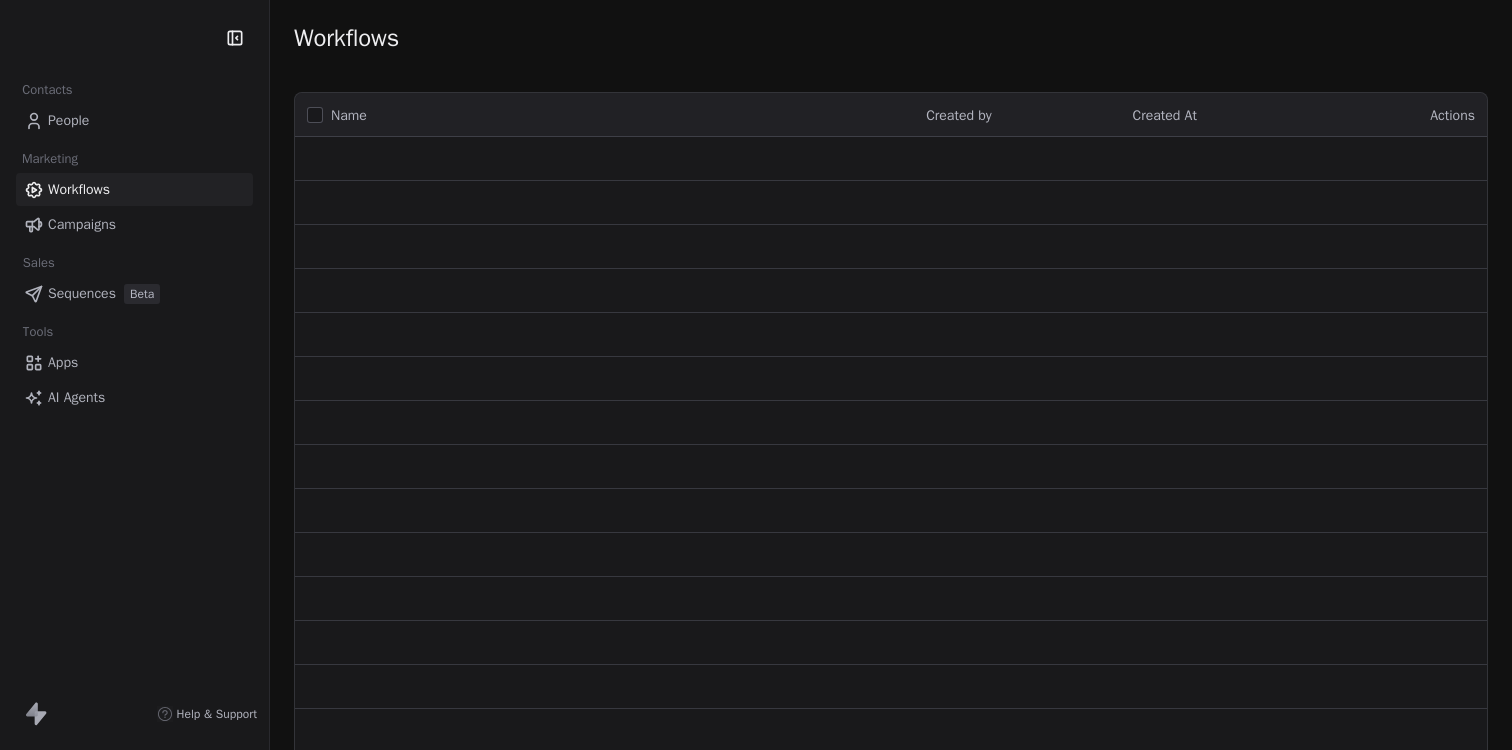 scroll, scrollTop: 0, scrollLeft: 0, axis: both 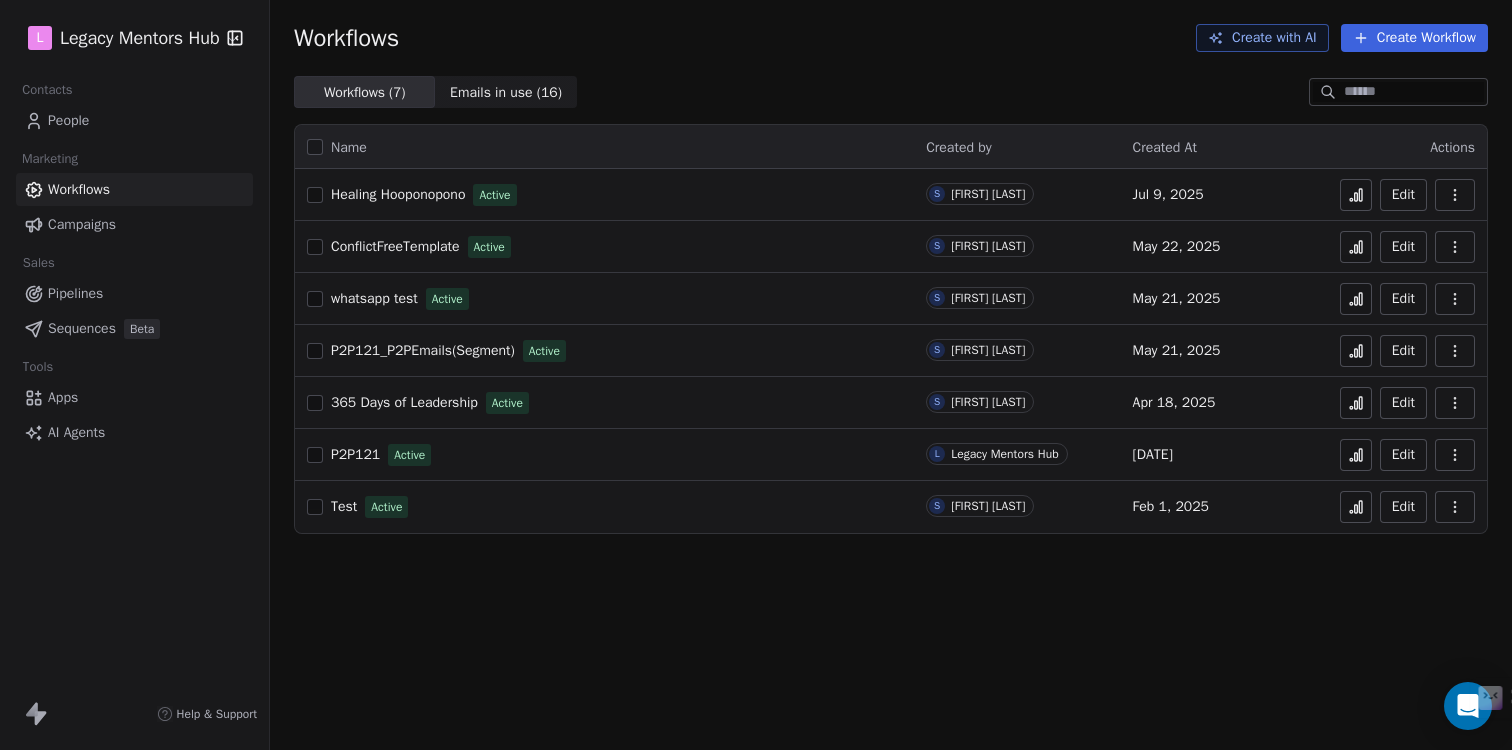 click 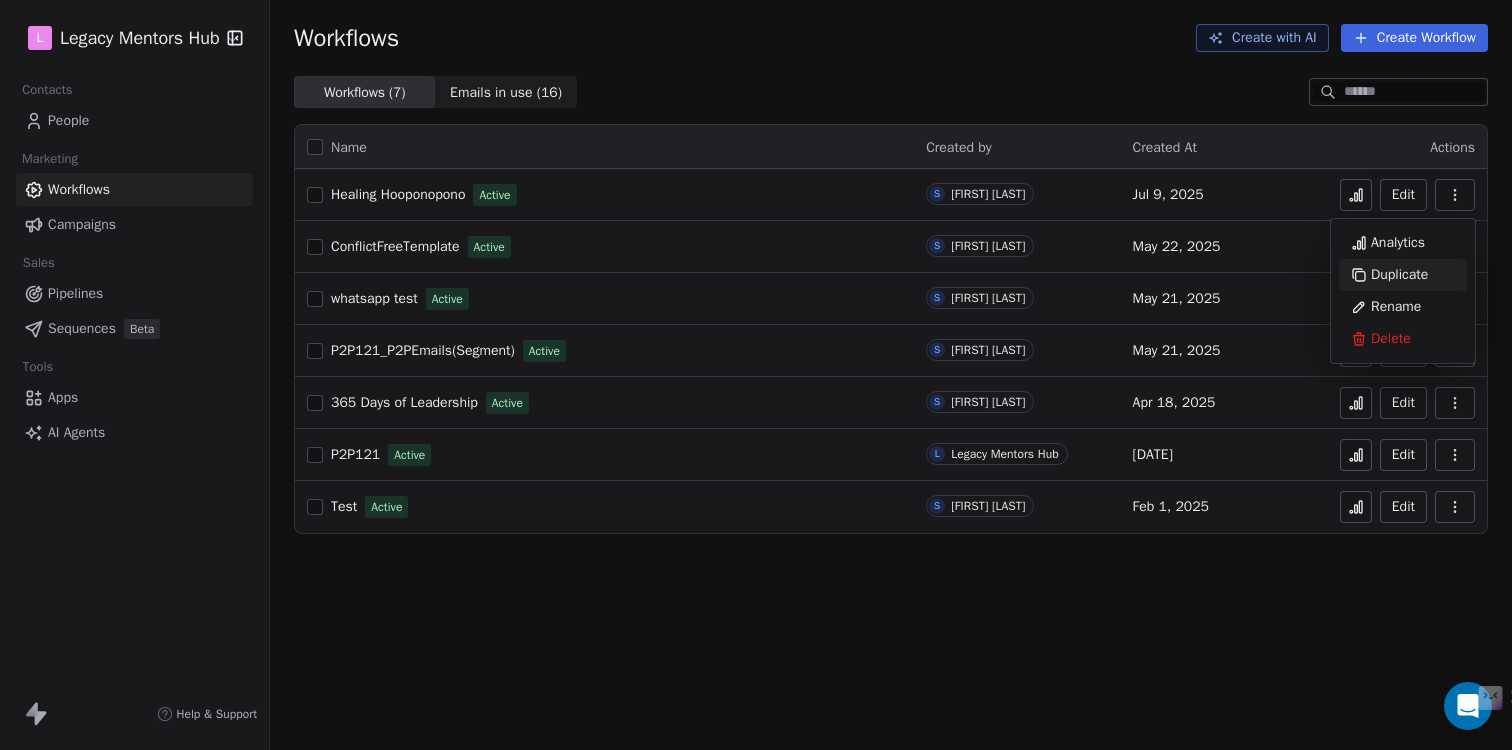 click on "Duplicate" at bounding box center (1399, 275) 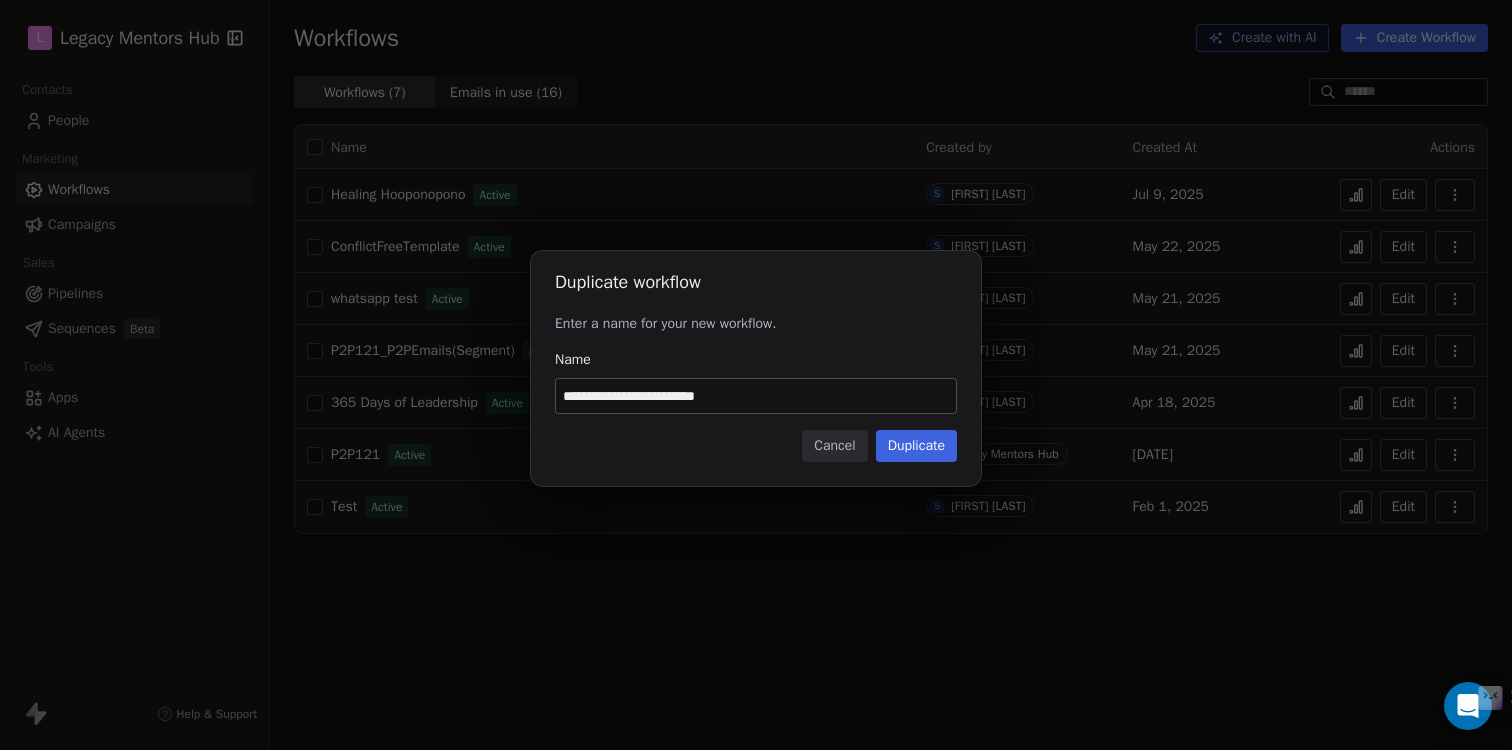 click on "Duplicate" at bounding box center (916, 446) 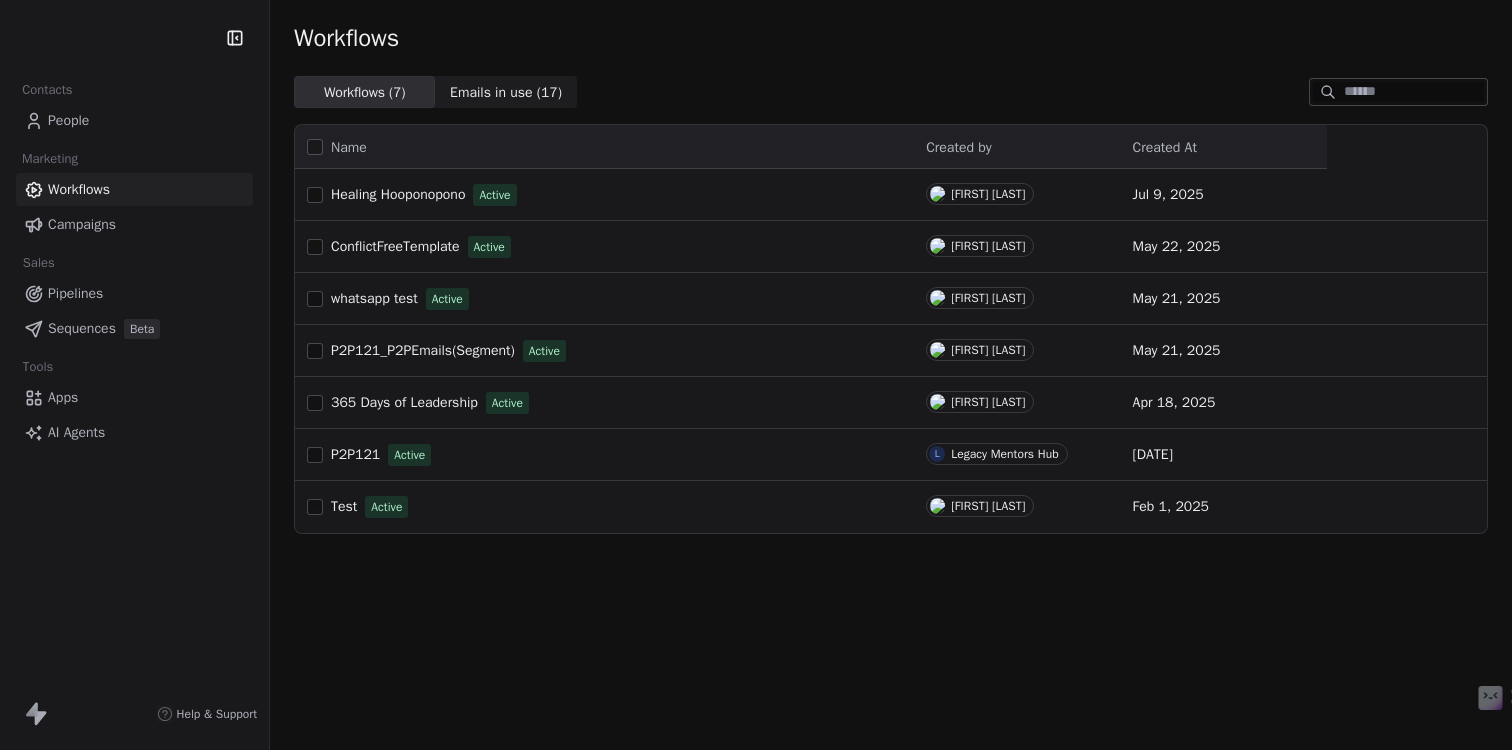 scroll, scrollTop: 0, scrollLeft: 0, axis: both 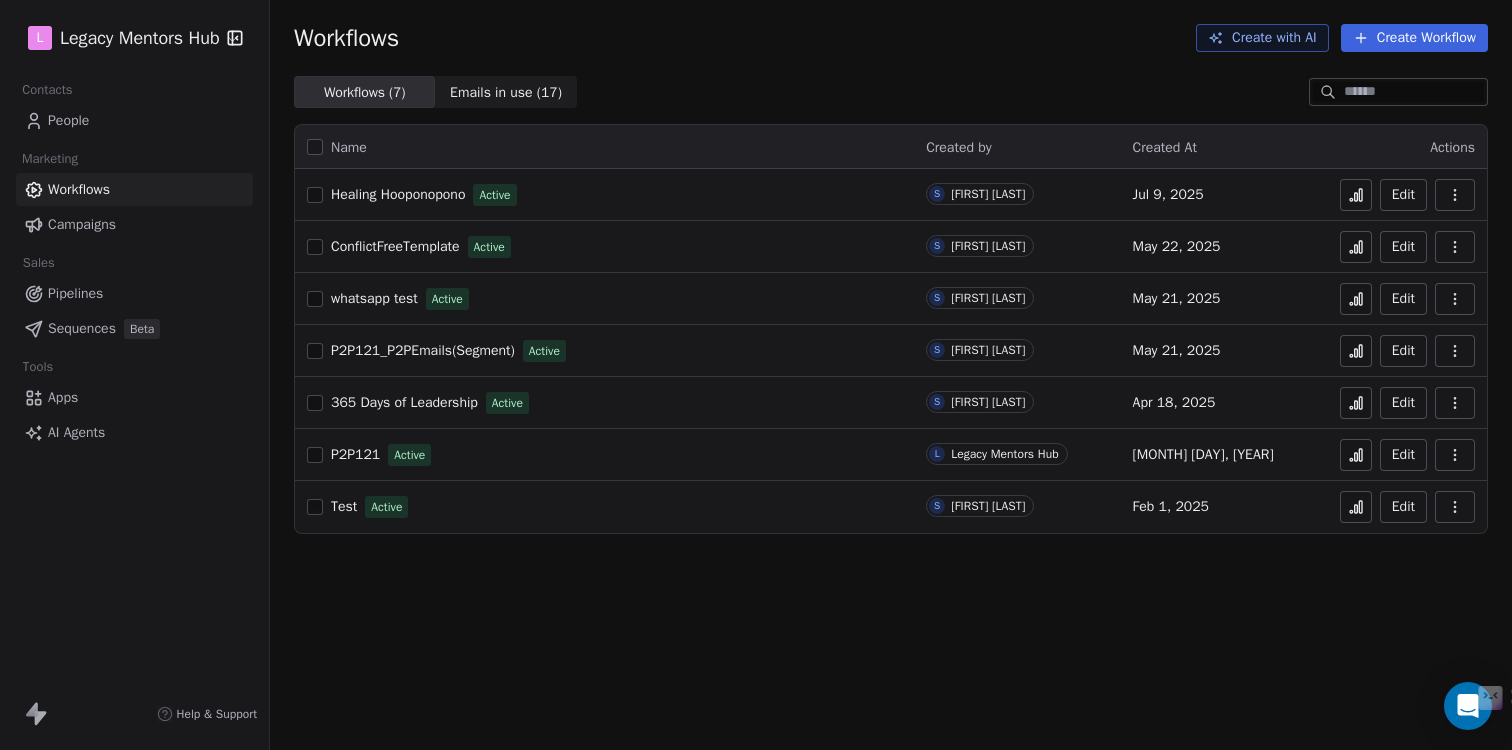 click on "Healing Hooponopono" at bounding box center (398, 194) 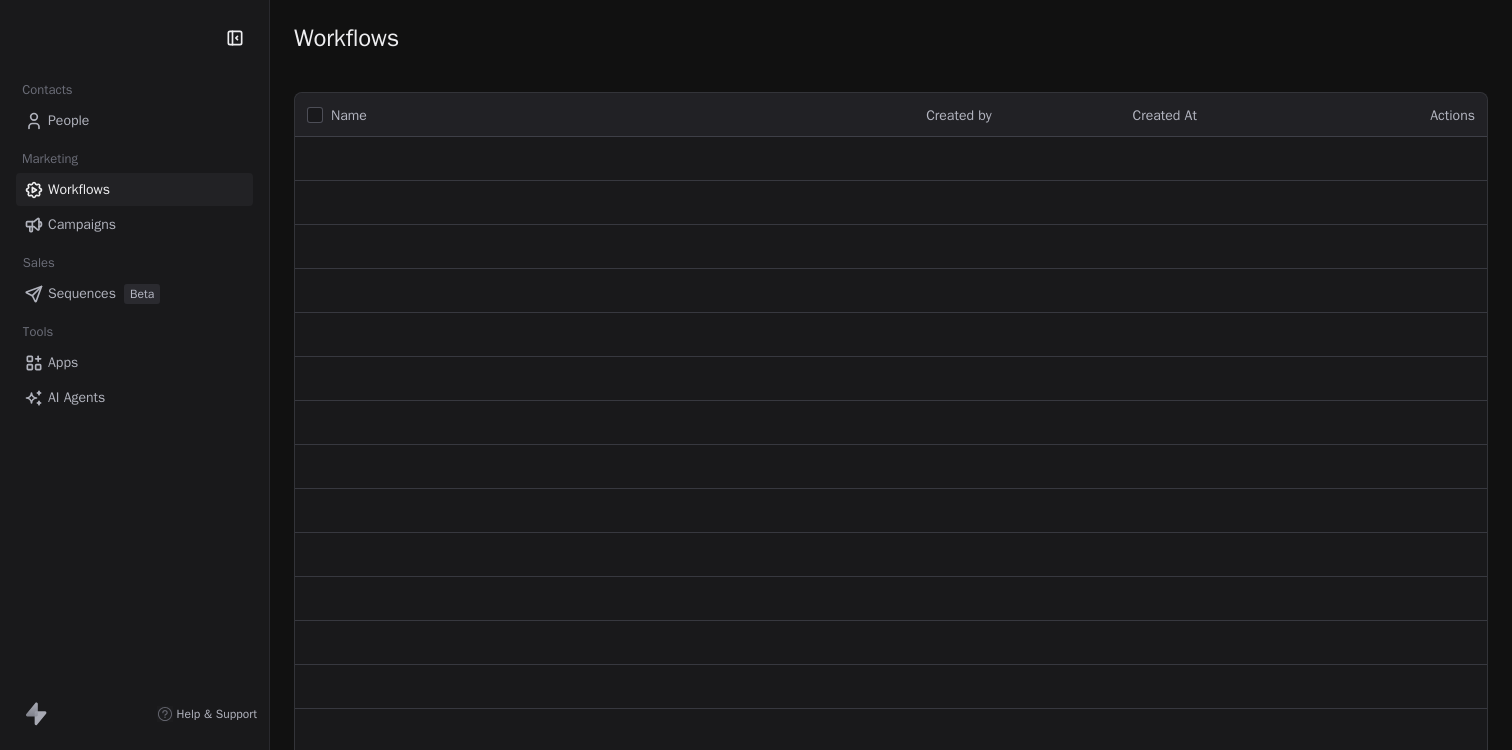 scroll, scrollTop: 0, scrollLeft: 0, axis: both 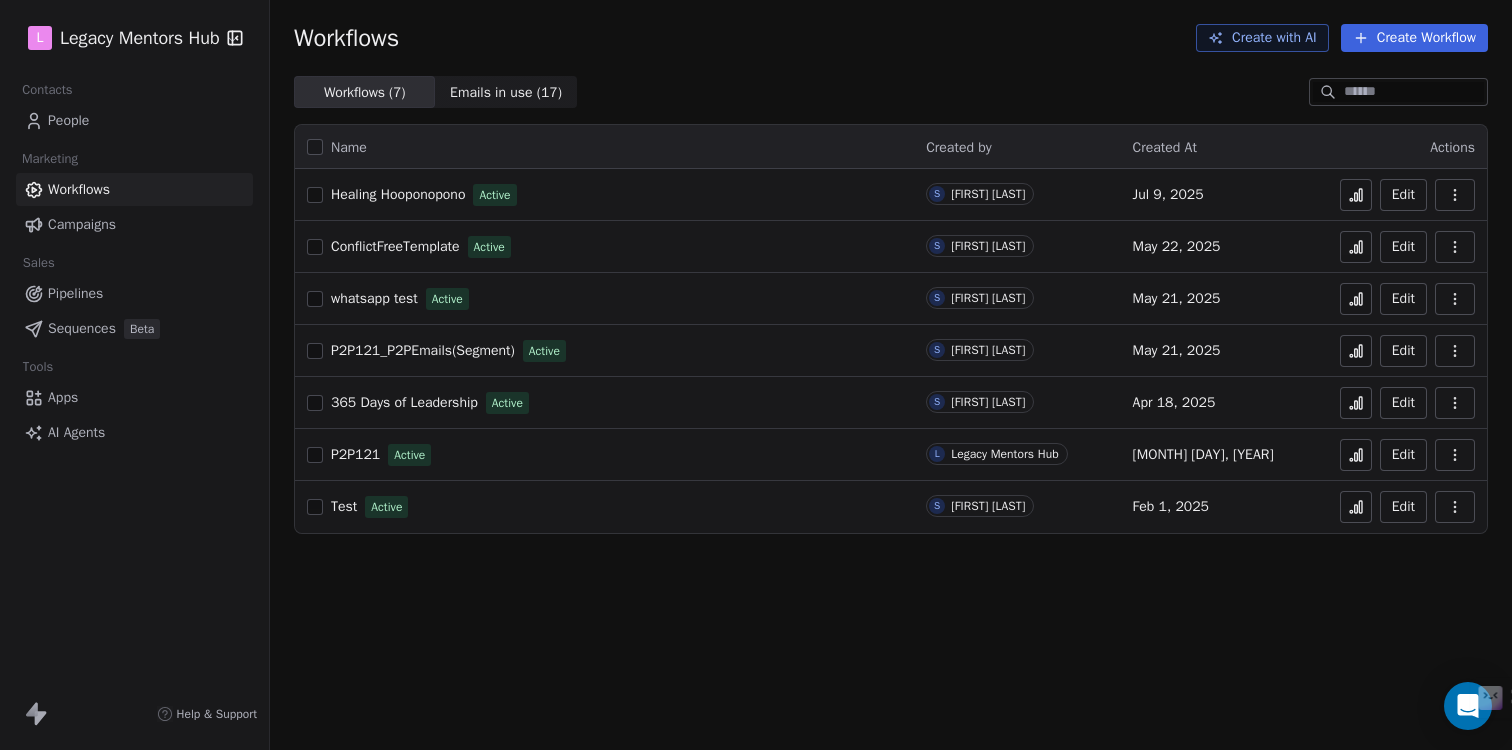click at bounding box center [315, 195] 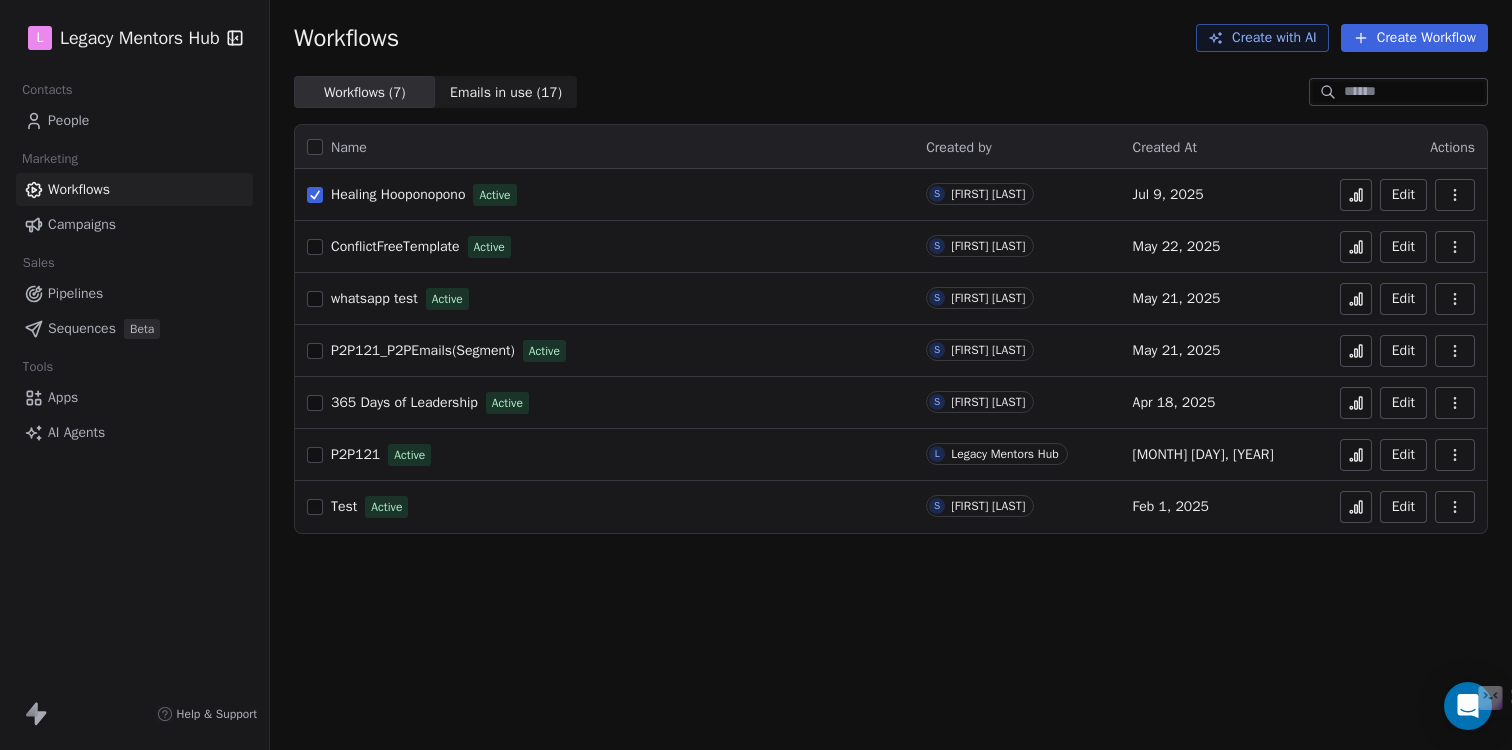 click 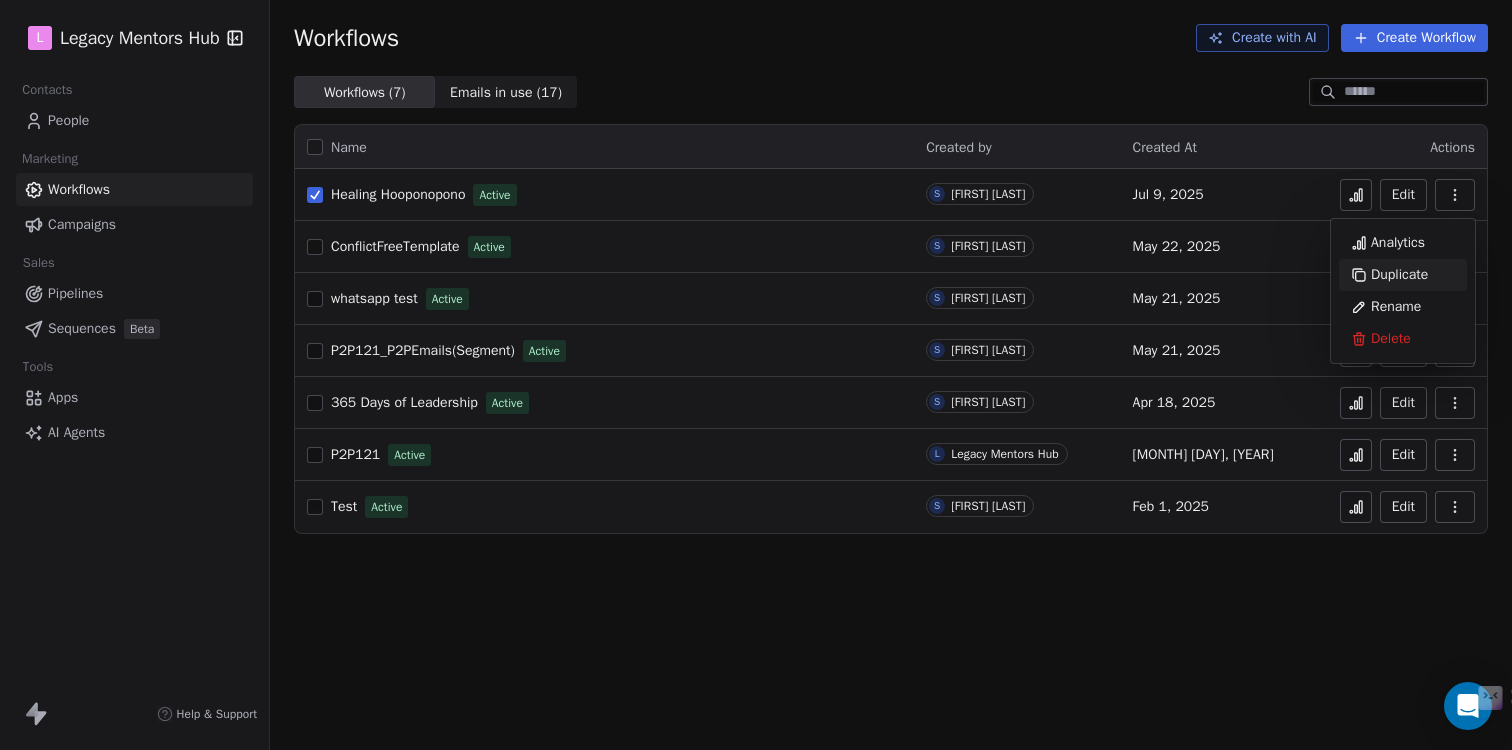 click on "Duplicate" at bounding box center (1399, 275) 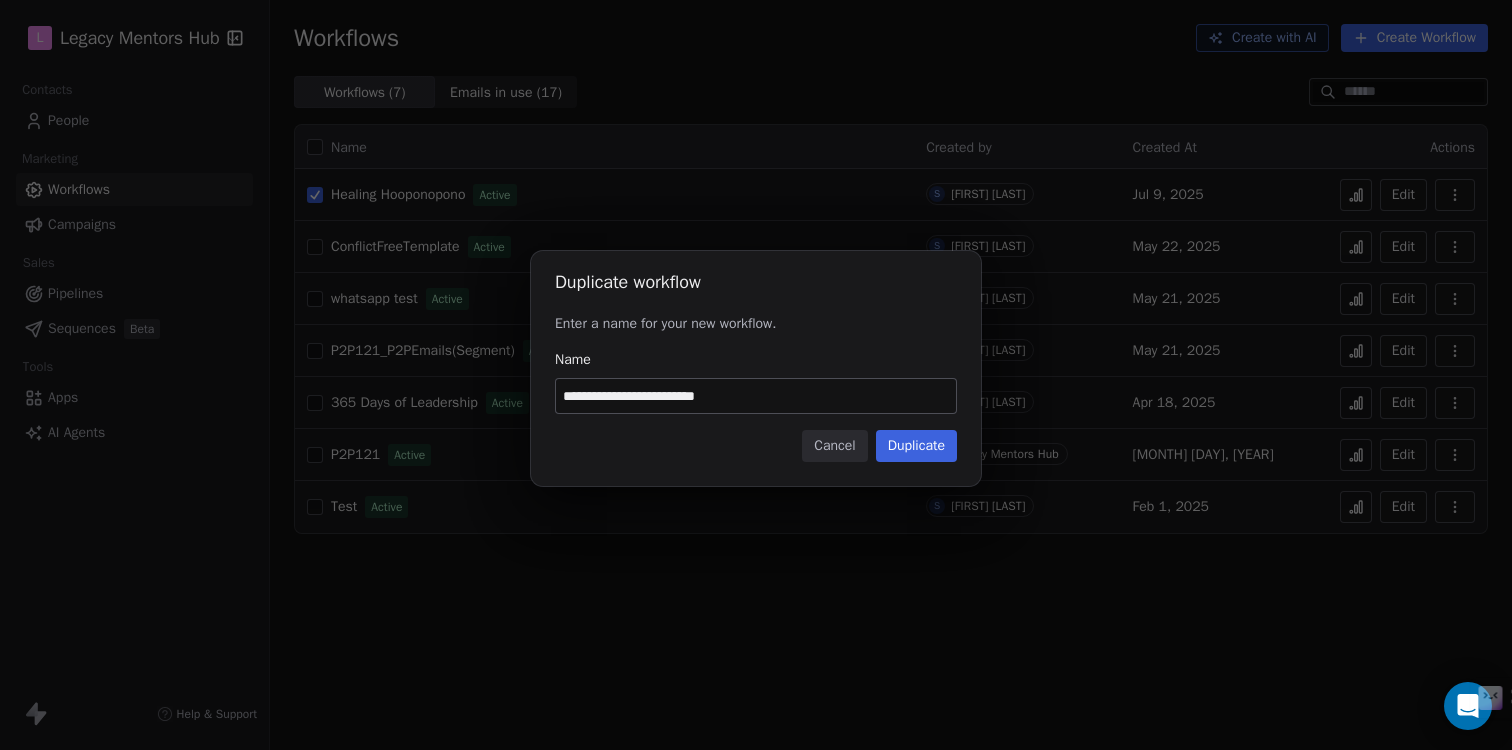click on "Duplicate" at bounding box center (916, 446) 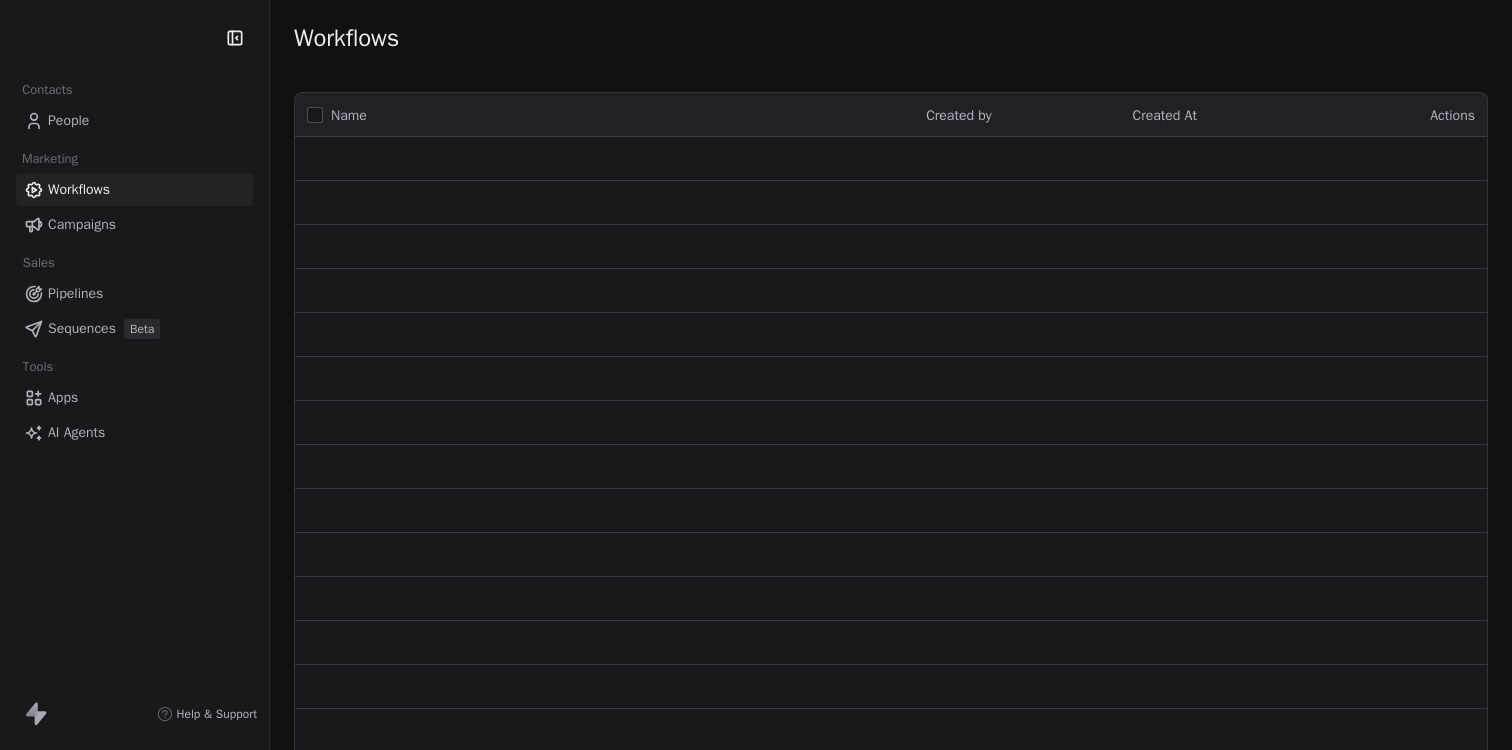 scroll, scrollTop: 0, scrollLeft: 0, axis: both 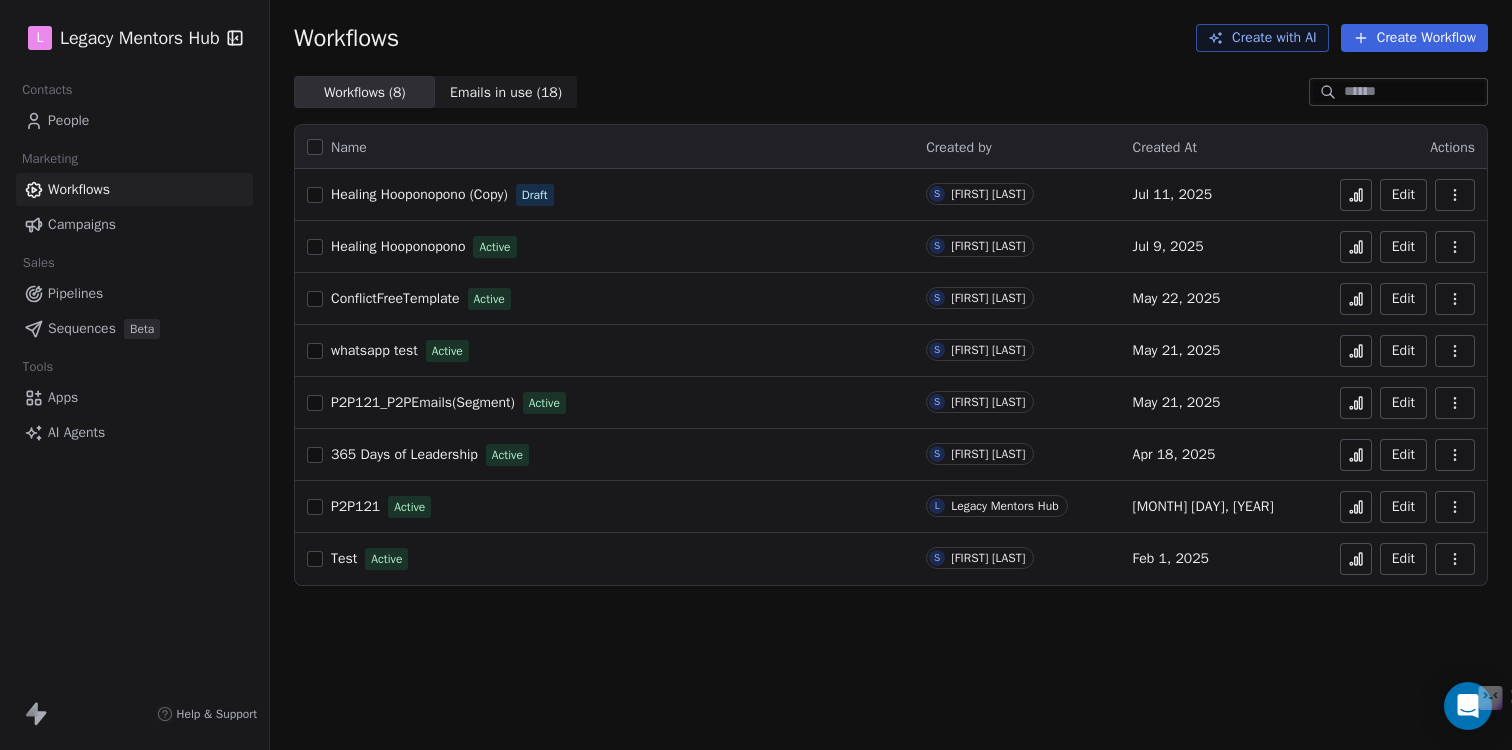 click at bounding box center [315, 195] 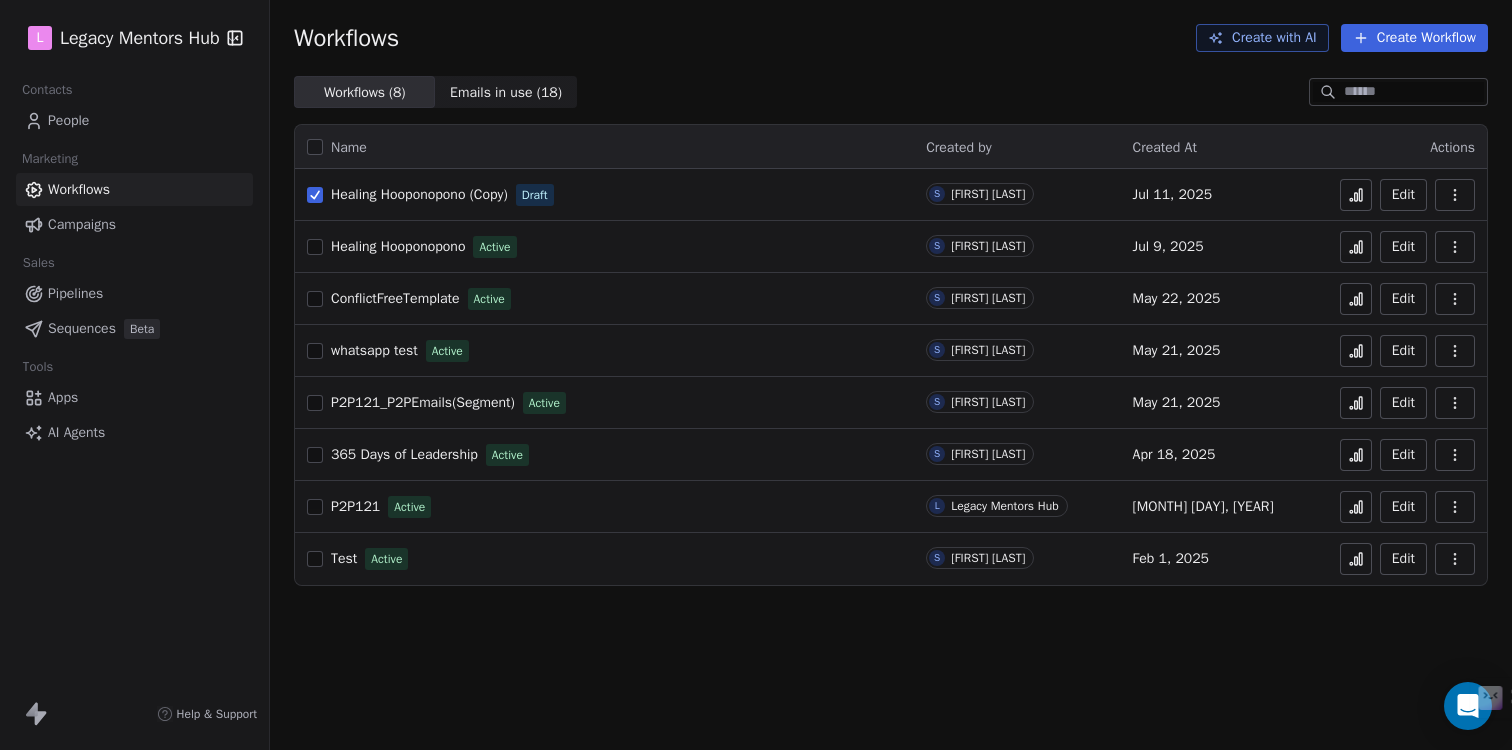 click 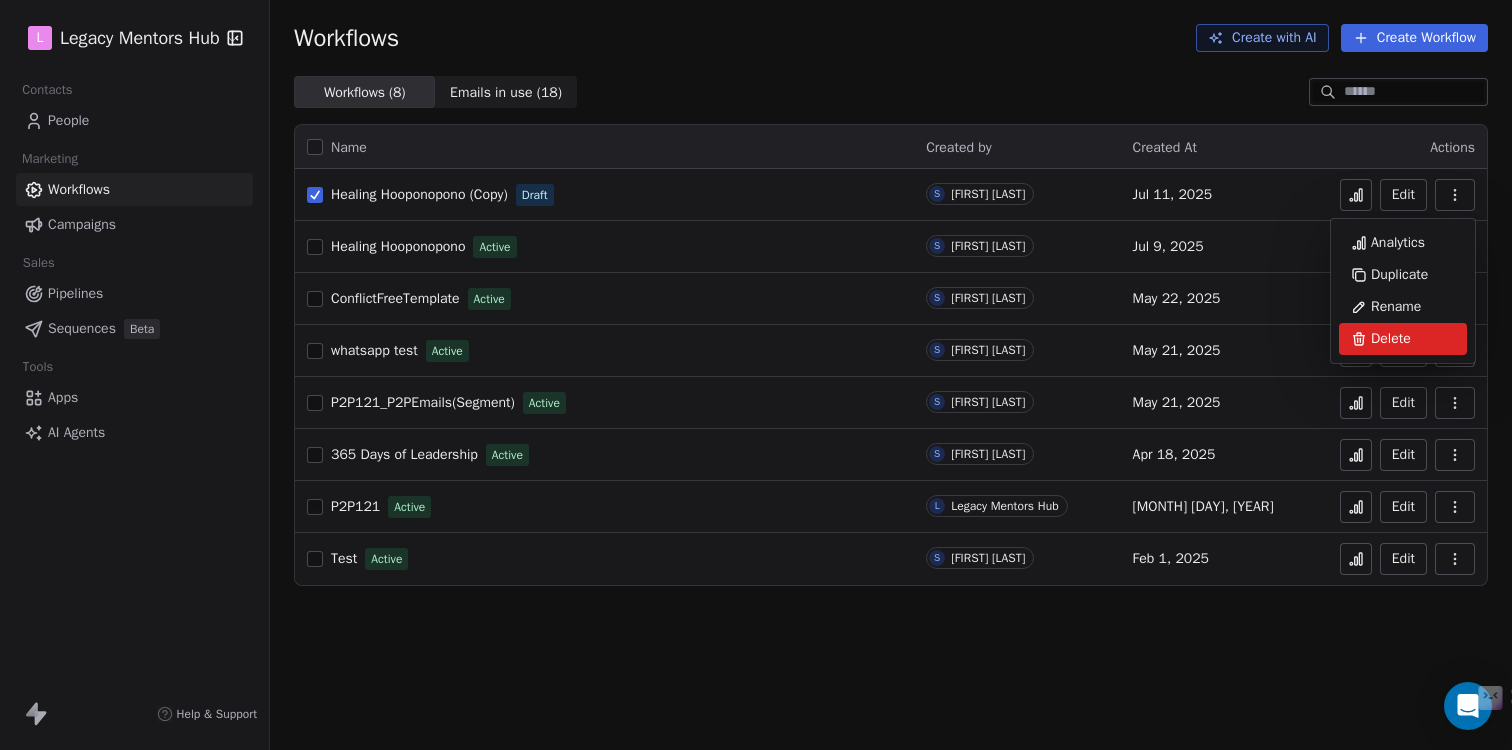 click on "Delete" at bounding box center [1391, 339] 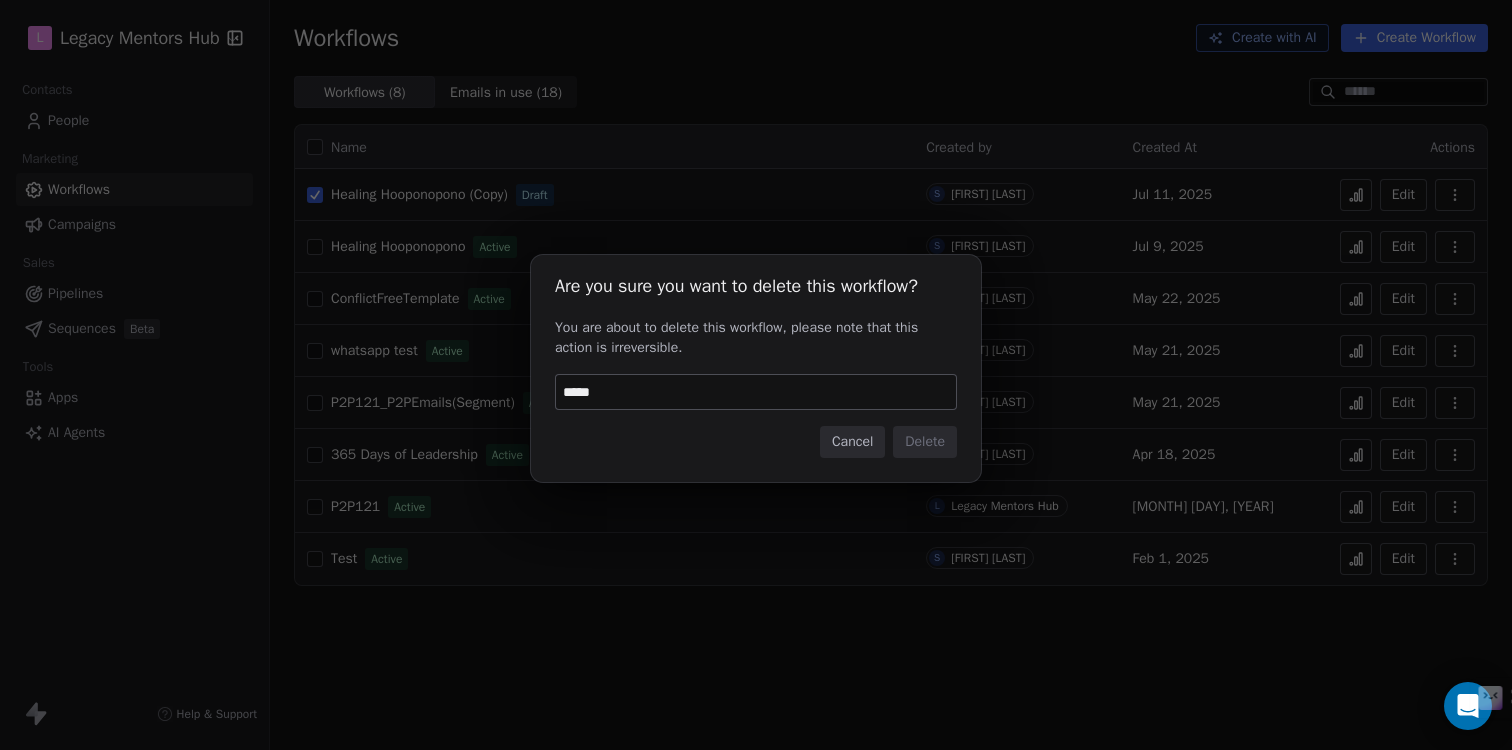 type on "******" 